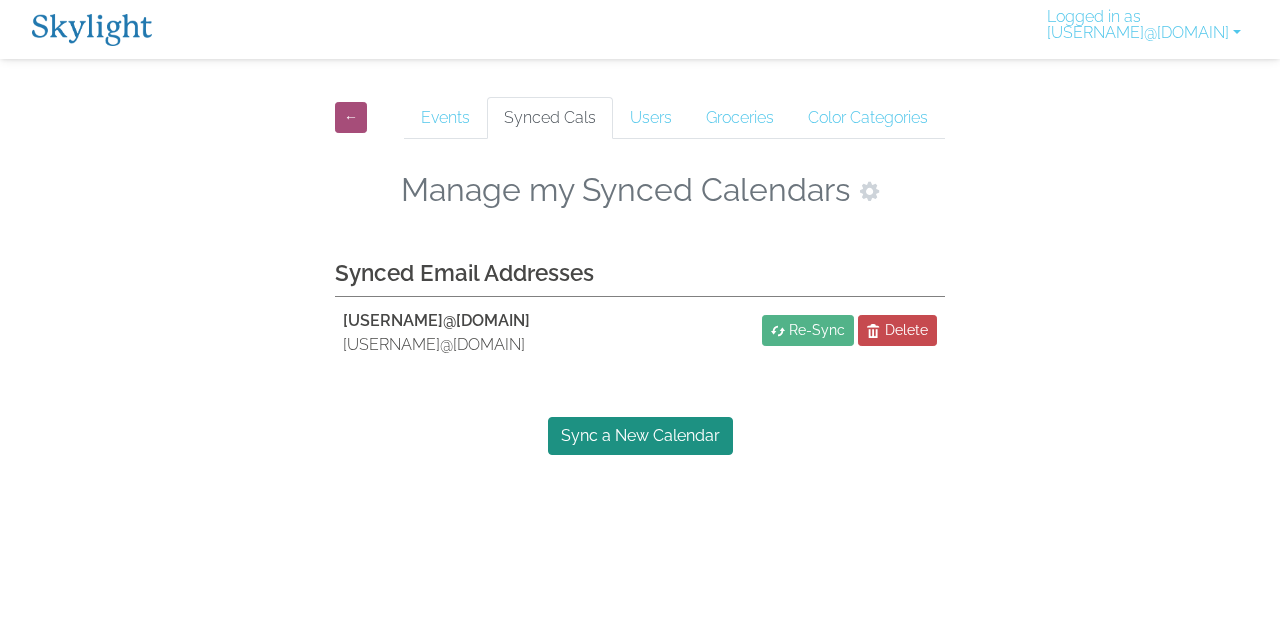 scroll, scrollTop: 0, scrollLeft: 0, axis: both 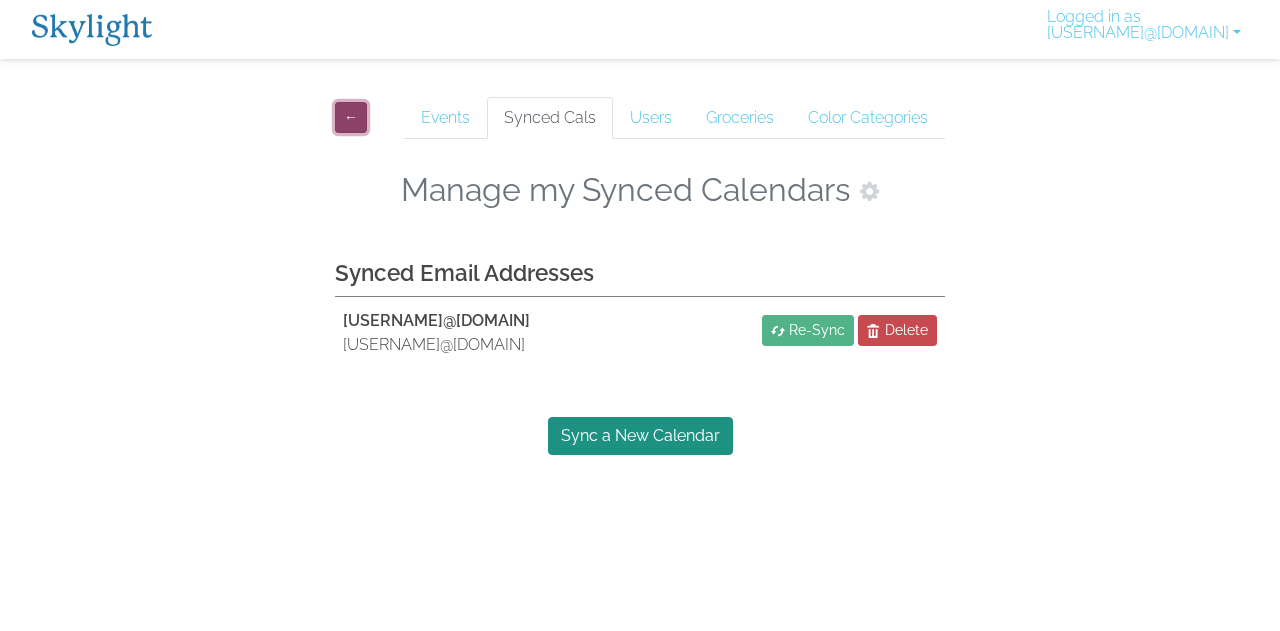 click on "←" at bounding box center (351, 117) 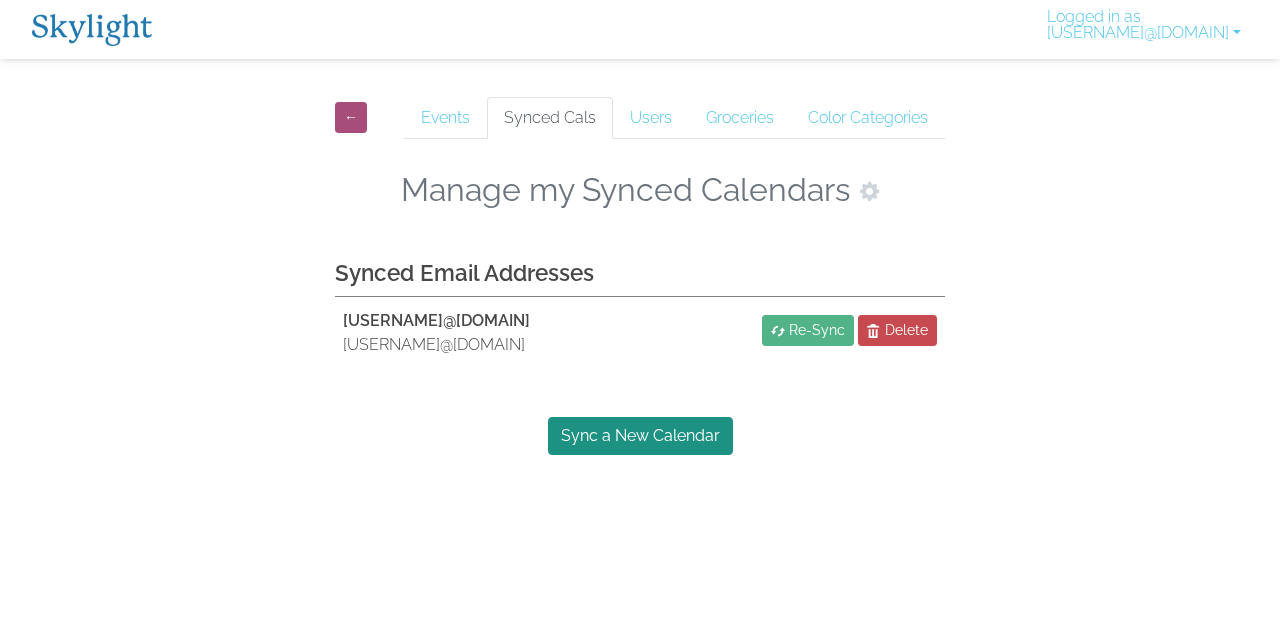 scroll, scrollTop: 0, scrollLeft: 0, axis: both 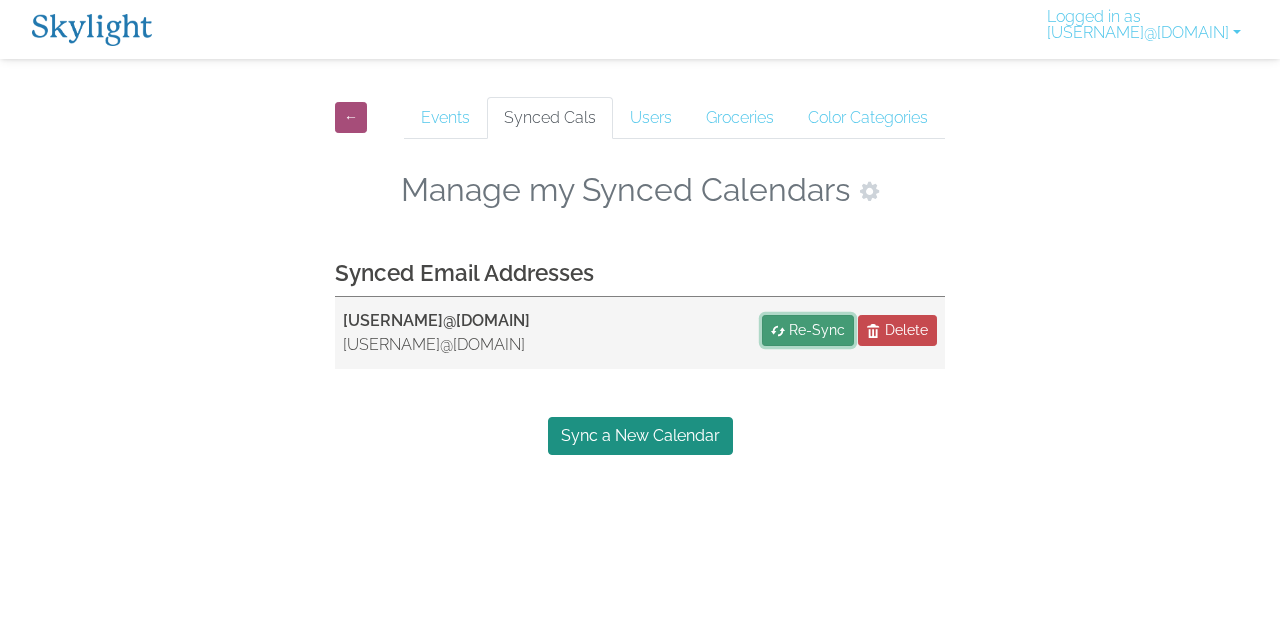 click on "Re-Sync" at bounding box center (817, 330) 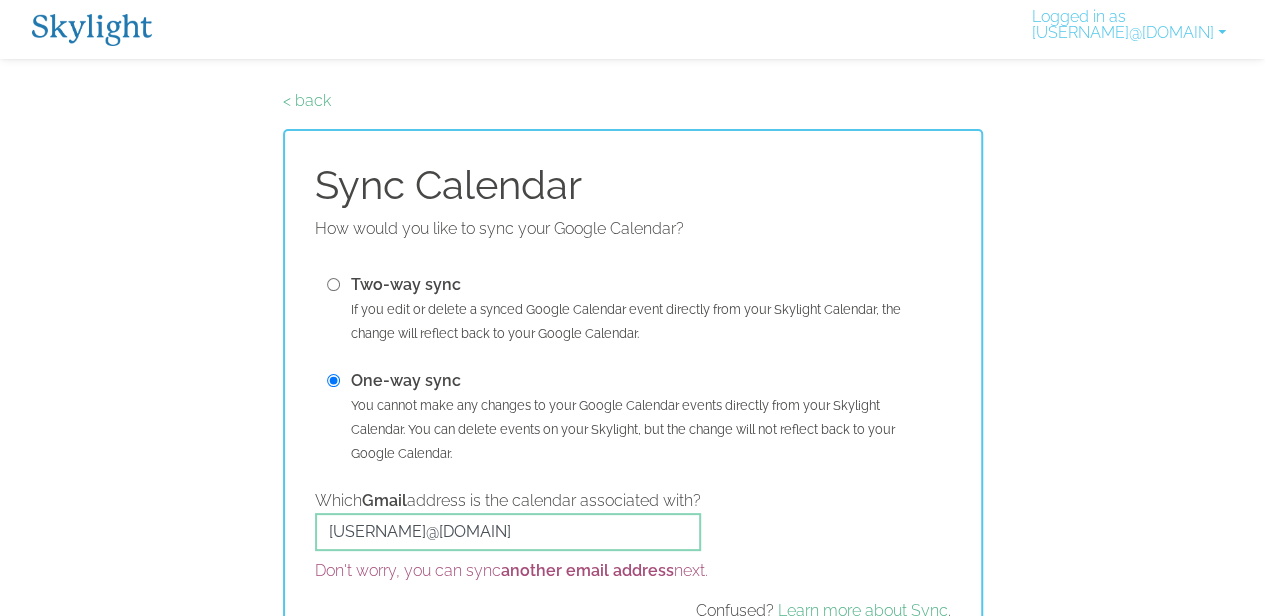 scroll, scrollTop: 116, scrollLeft: 0, axis: vertical 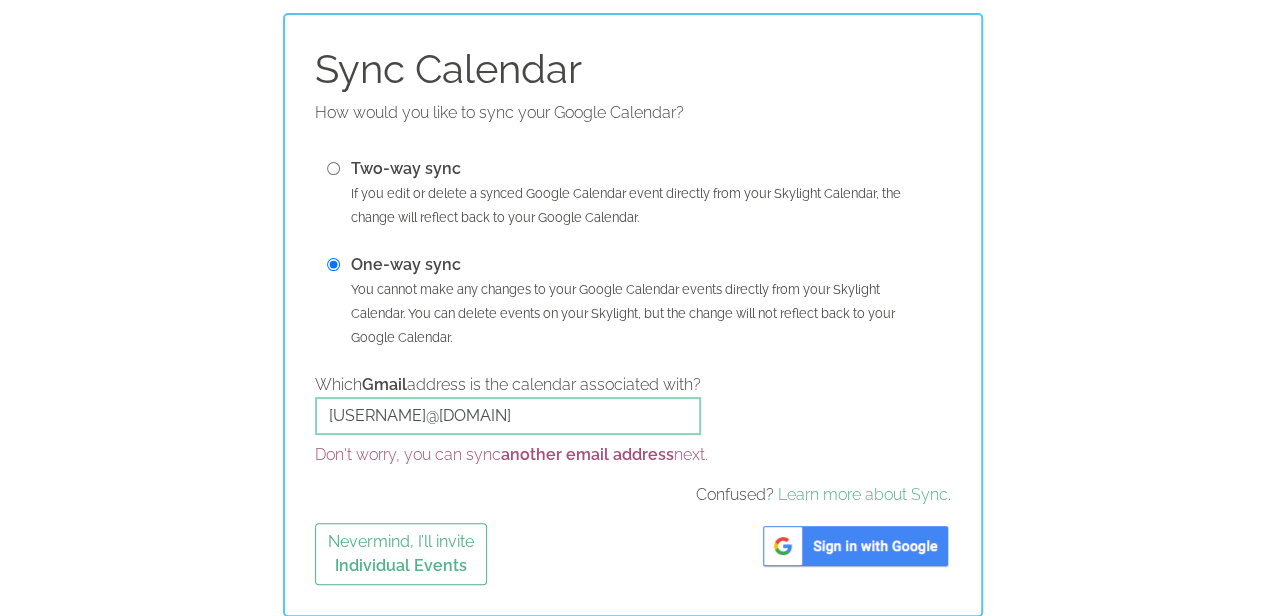 click at bounding box center (333, 168) 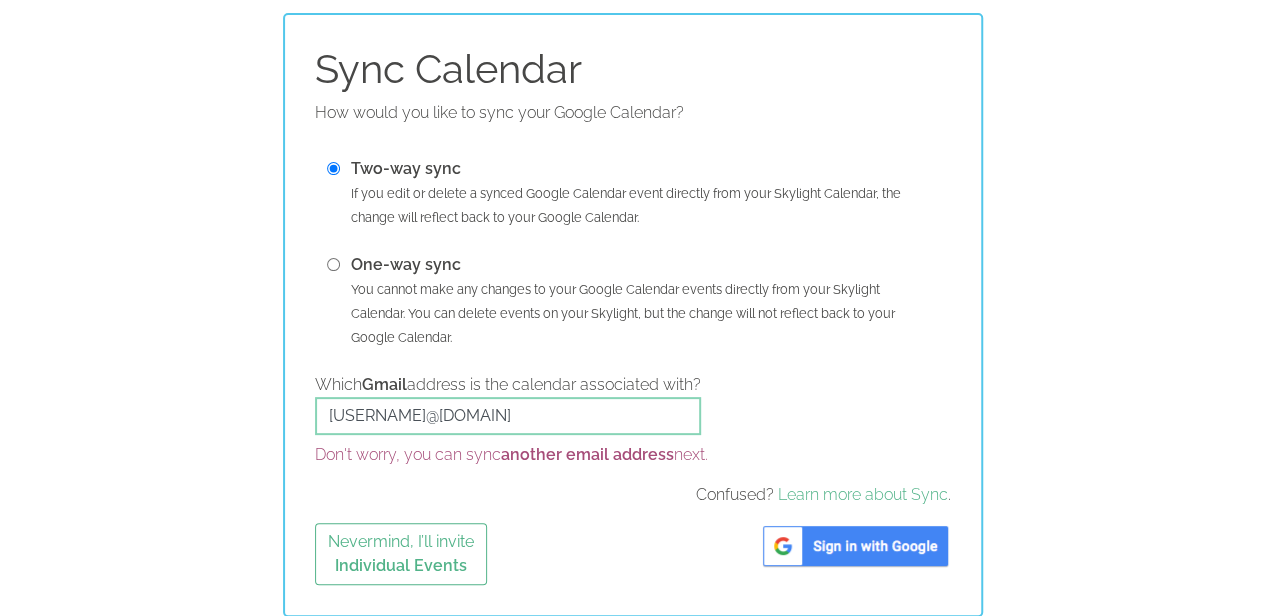 click at bounding box center [855, 546] 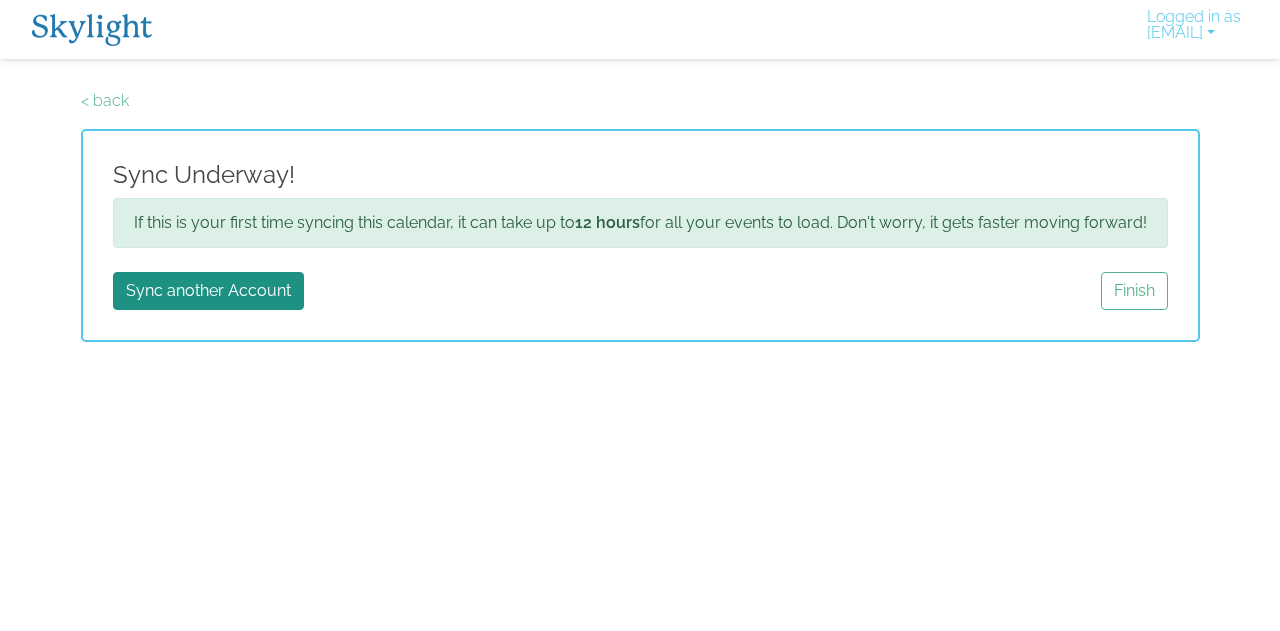 scroll, scrollTop: 0, scrollLeft: 0, axis: both 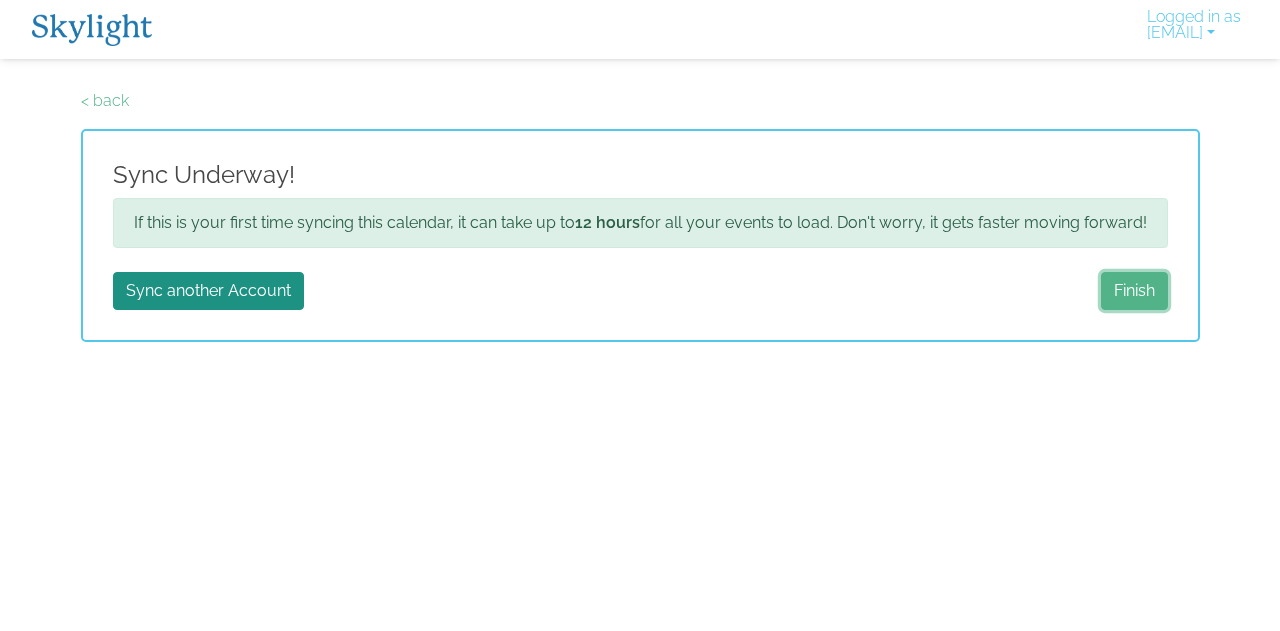 click on "Finish" at bounding box center (1134, 291) 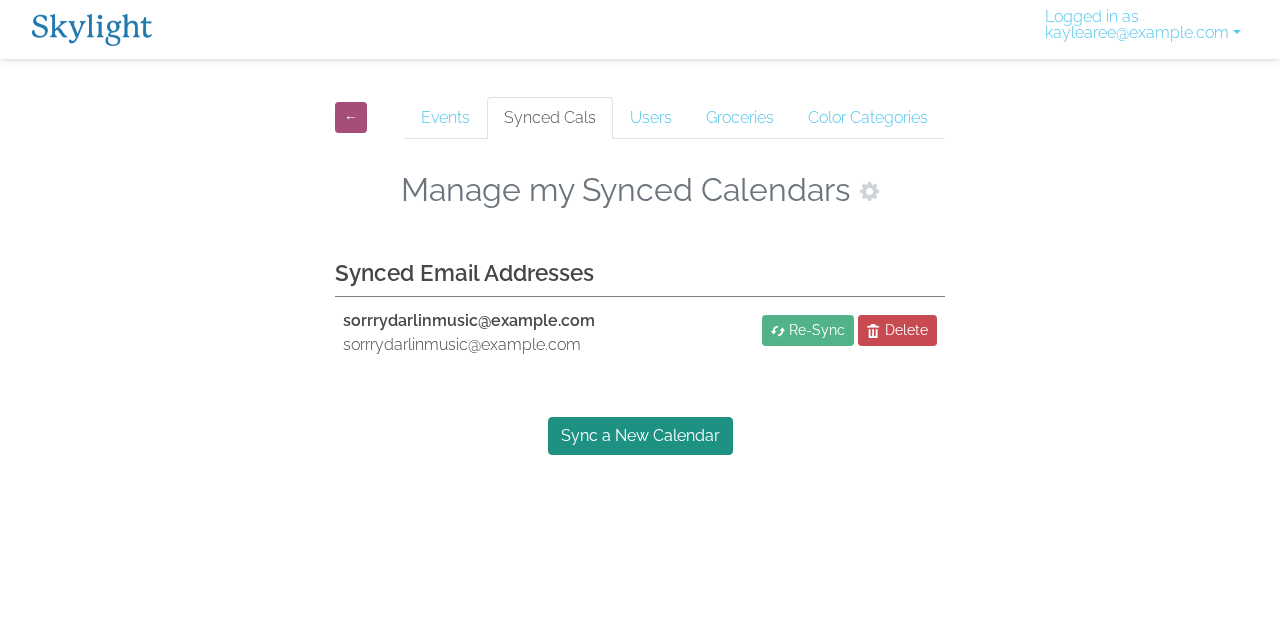 scroll, scrollTop: 0, scrollLeft: 0, axis: both 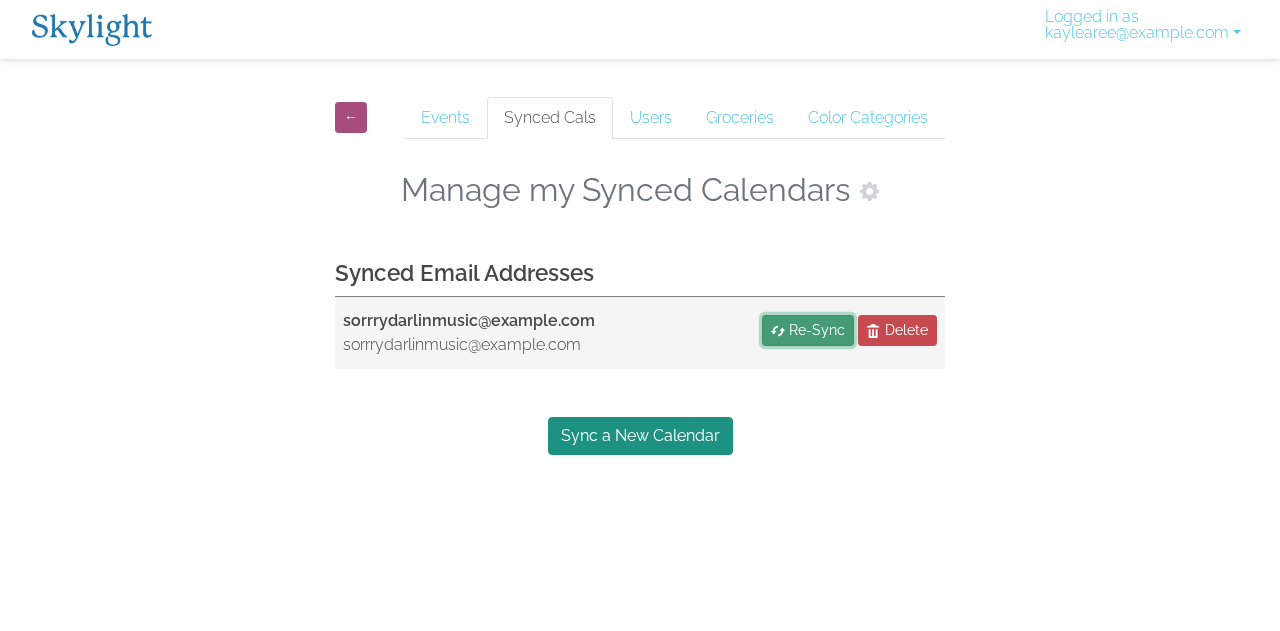 click on "Re-Sync" at bounding box center [817, 330] 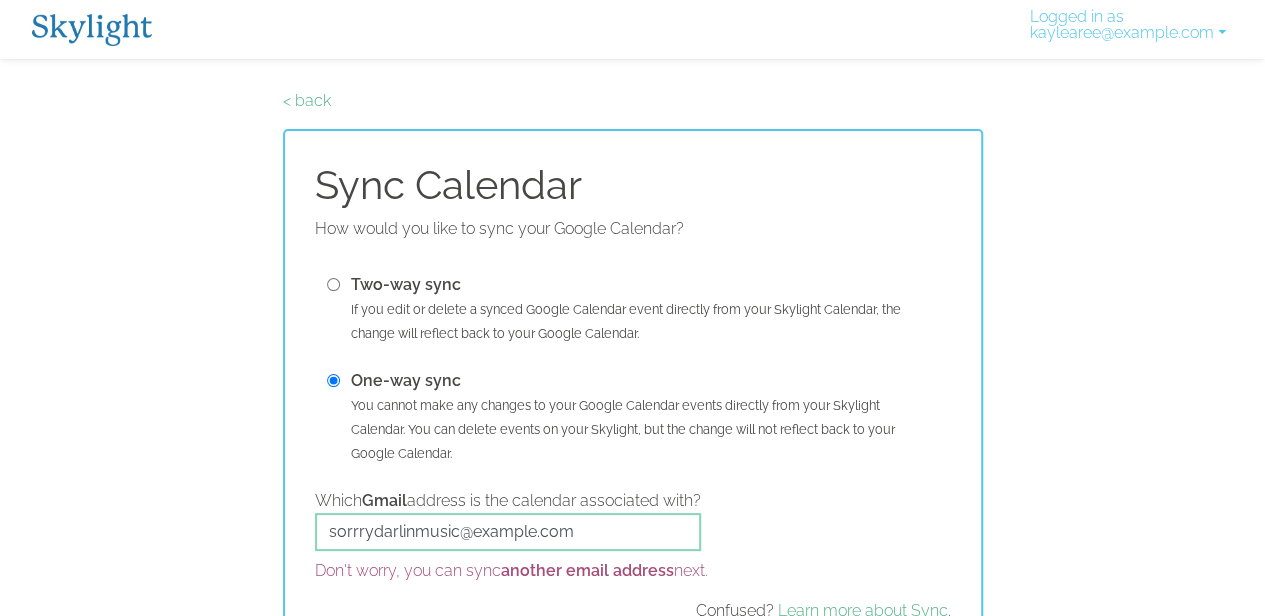 scroll, scrollTop: 116, scrollLeft: 0, axis: vertical 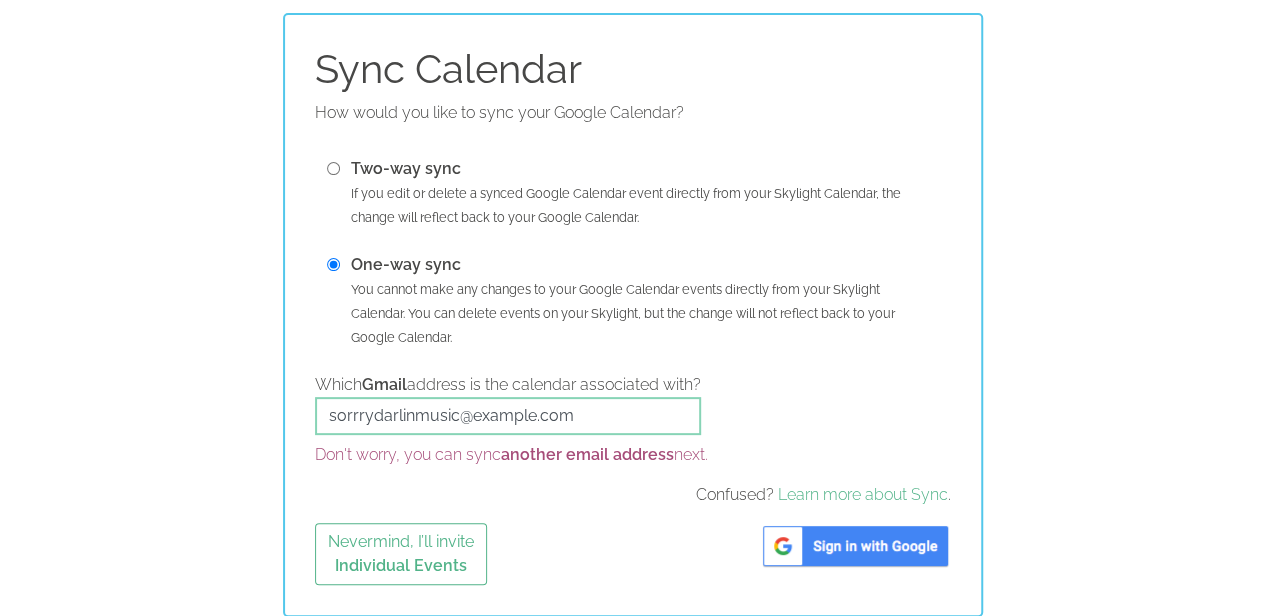 click at bounding box center (855, 546) 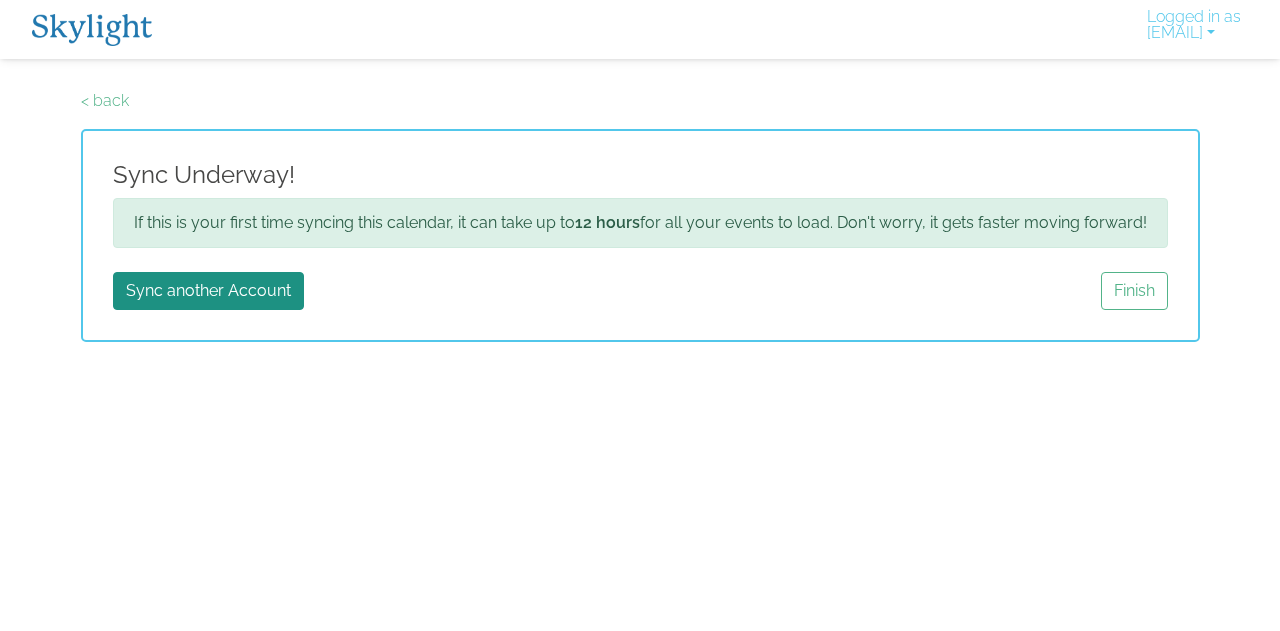 scroll, scrollTop: 0, scrollLeft: 0, axis: both 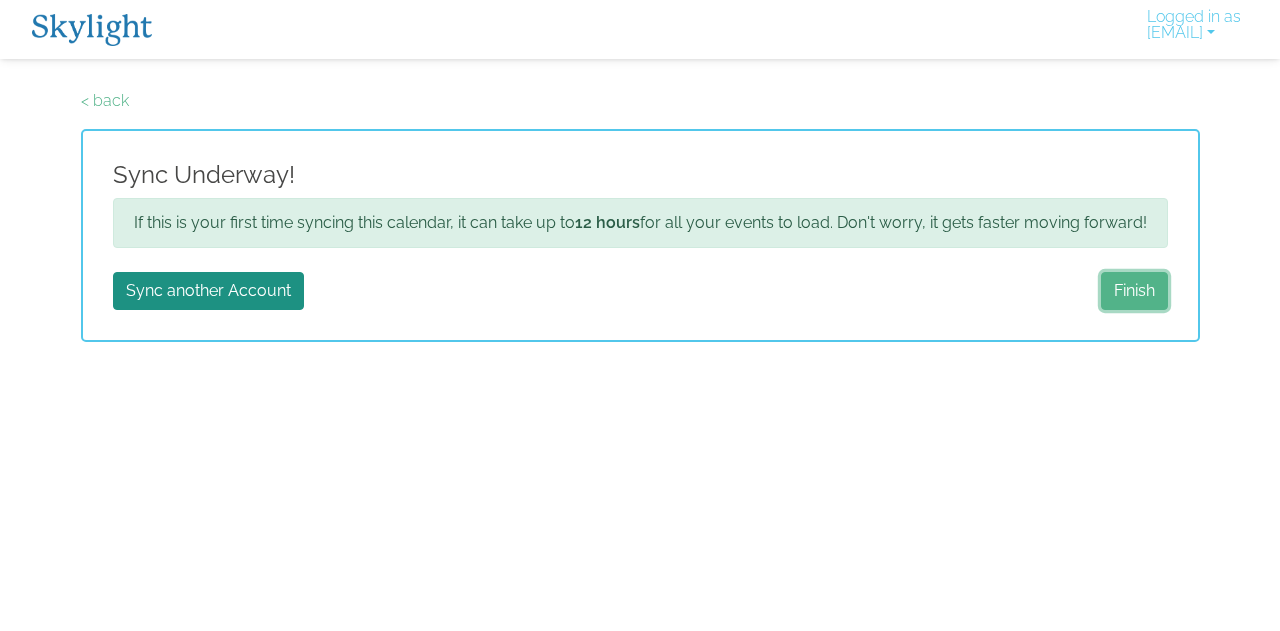 click on "Finish" at bounding box center (1134, 291) 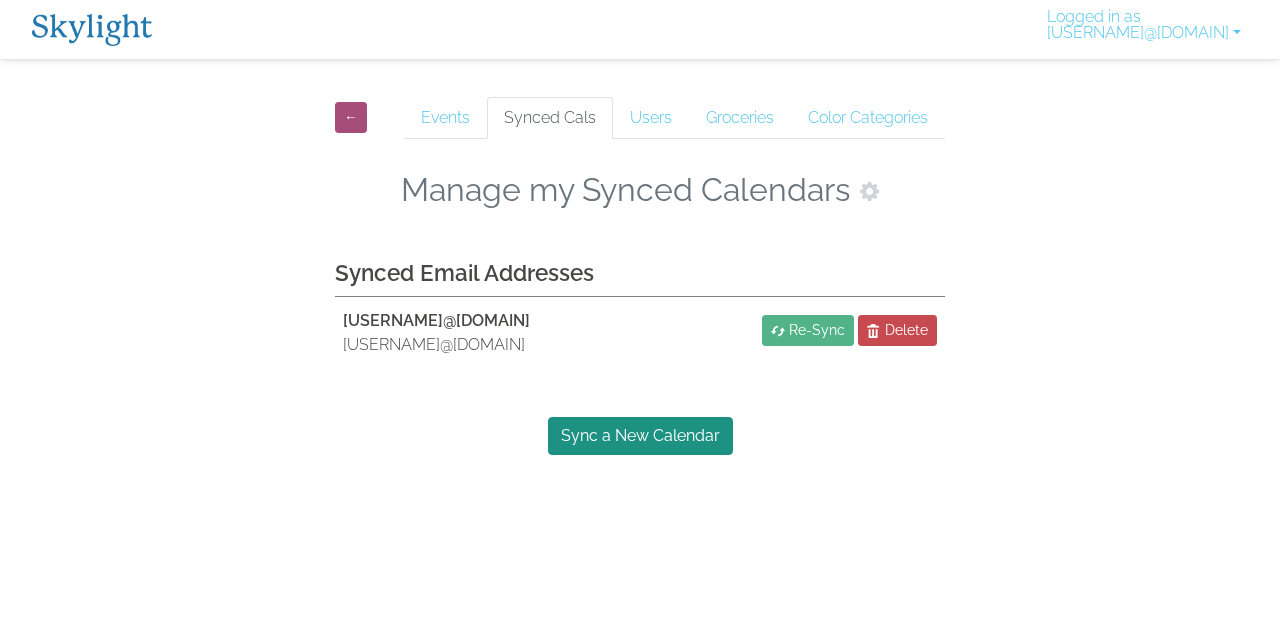 scroll, scrollTop: 0, scrollLeft: 0, axis: both 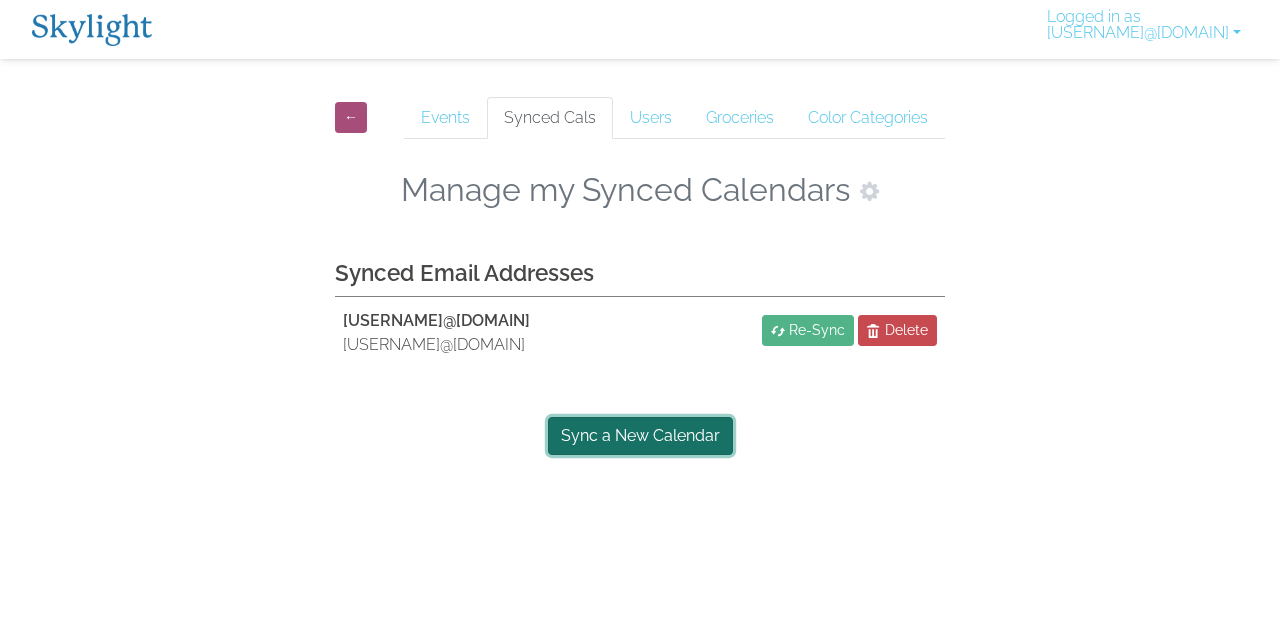 click on "Sync a New Calendar" at bounding box center [640, 436] 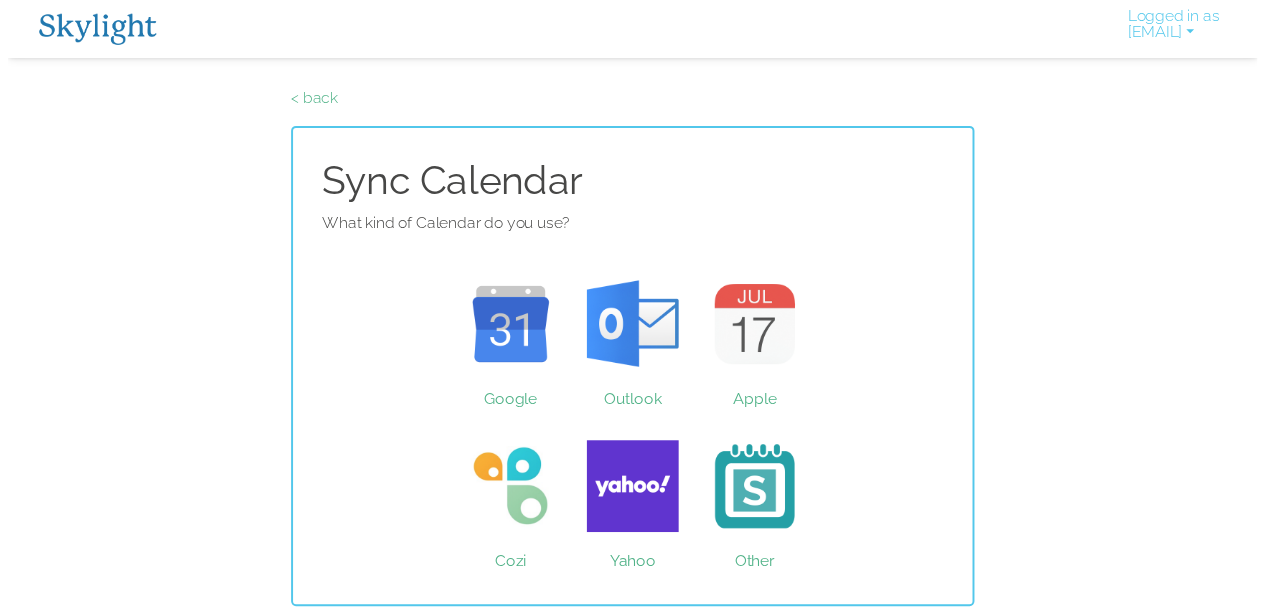 scroll, scrollTop: 0, scrollLeft: 0, axis: both 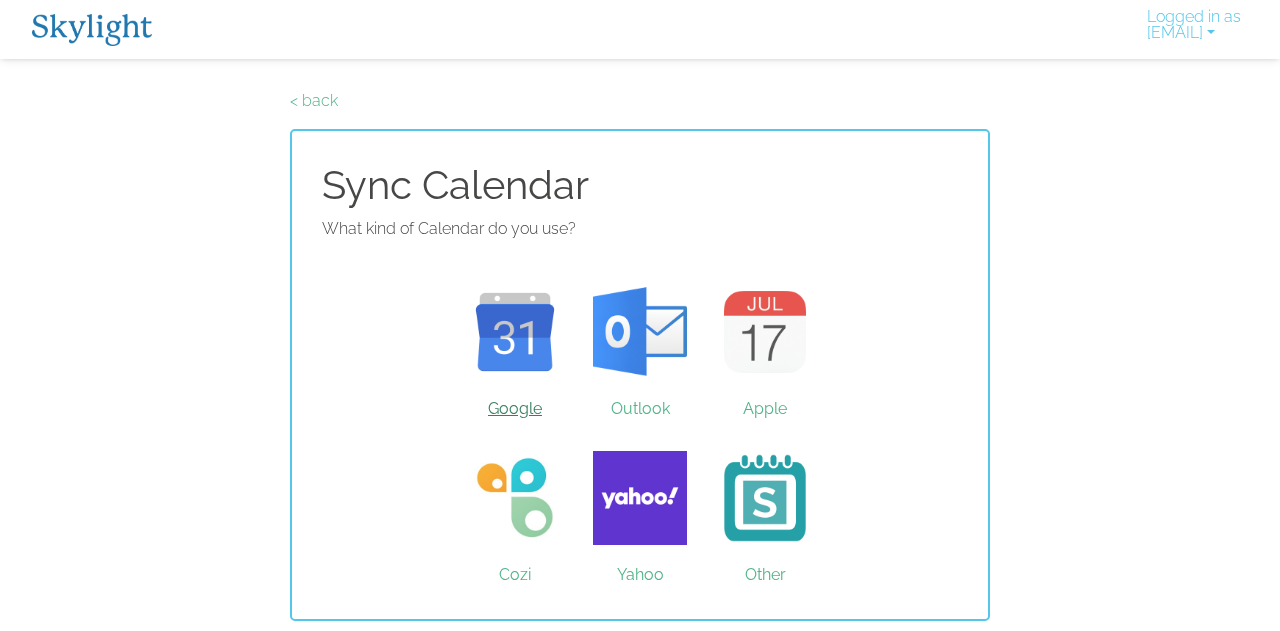 click on "Google" at bounding box center (515, 332) 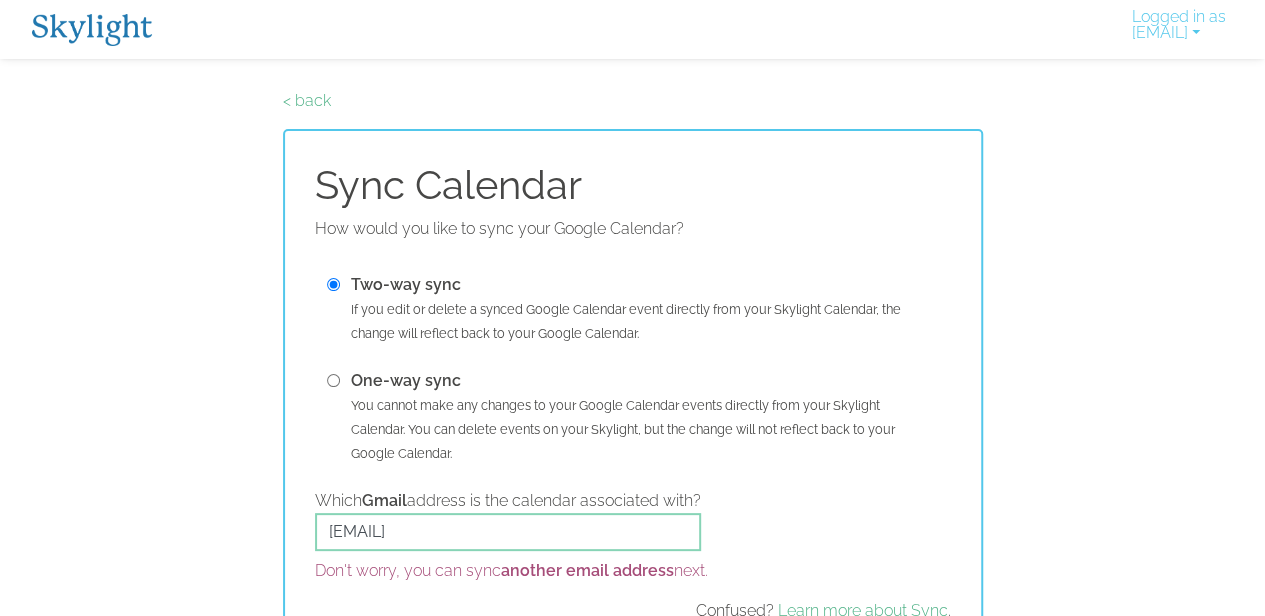 scroll, scrollTop: 116, scrollLeft: 0, axis: vertical 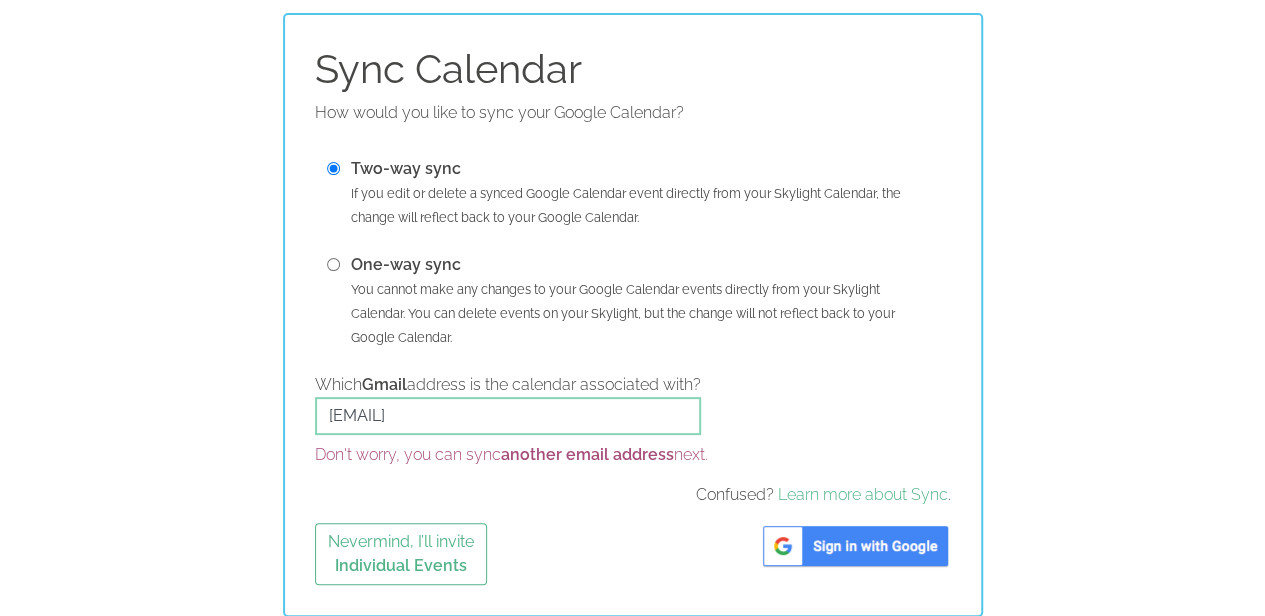 click at bounding box center [333, 264] 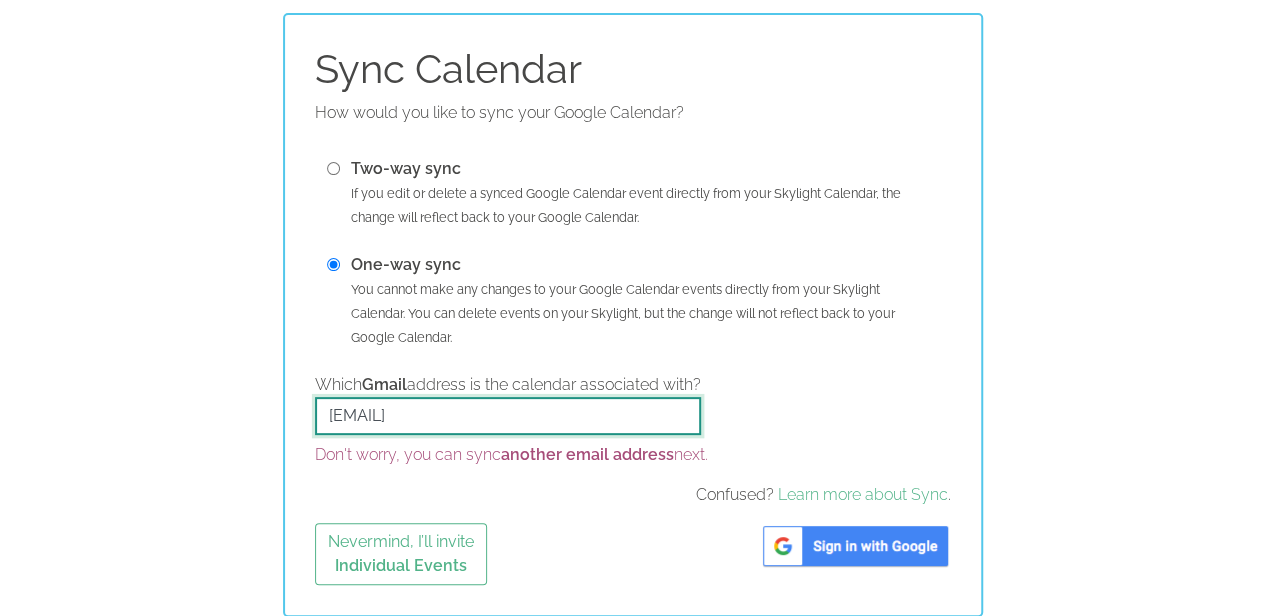drag, startPoint x: 544, startPoint y: 415, endPoint x: 0, endPoint y: 395, distance: 544.3675 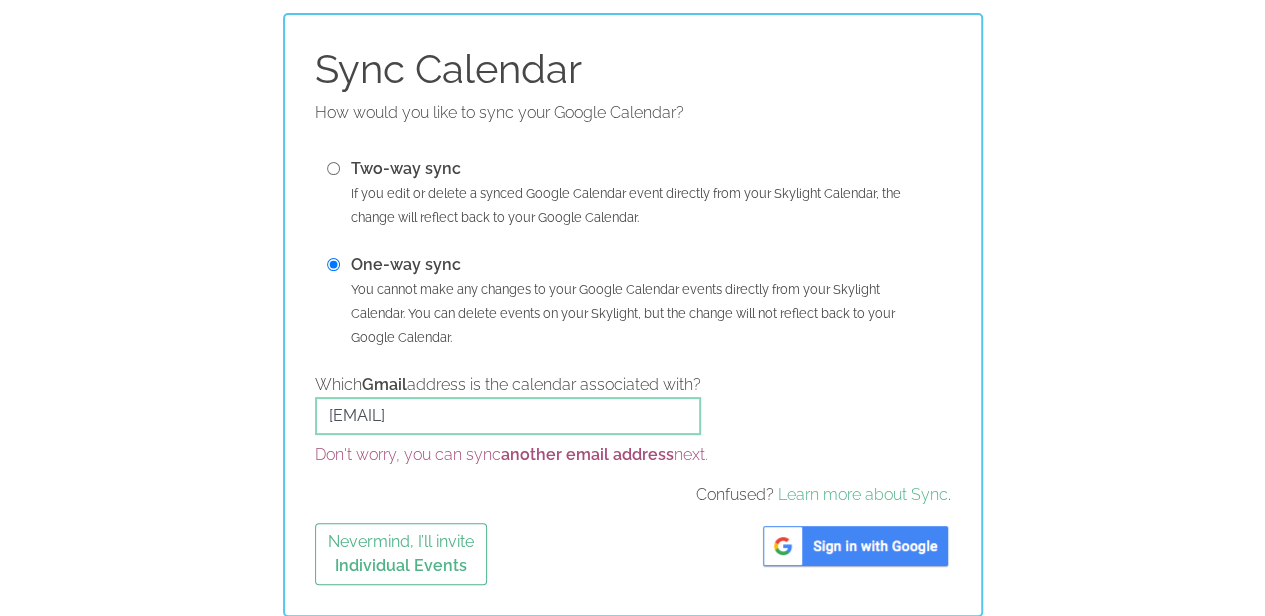 click at bounding box center (855, 546) 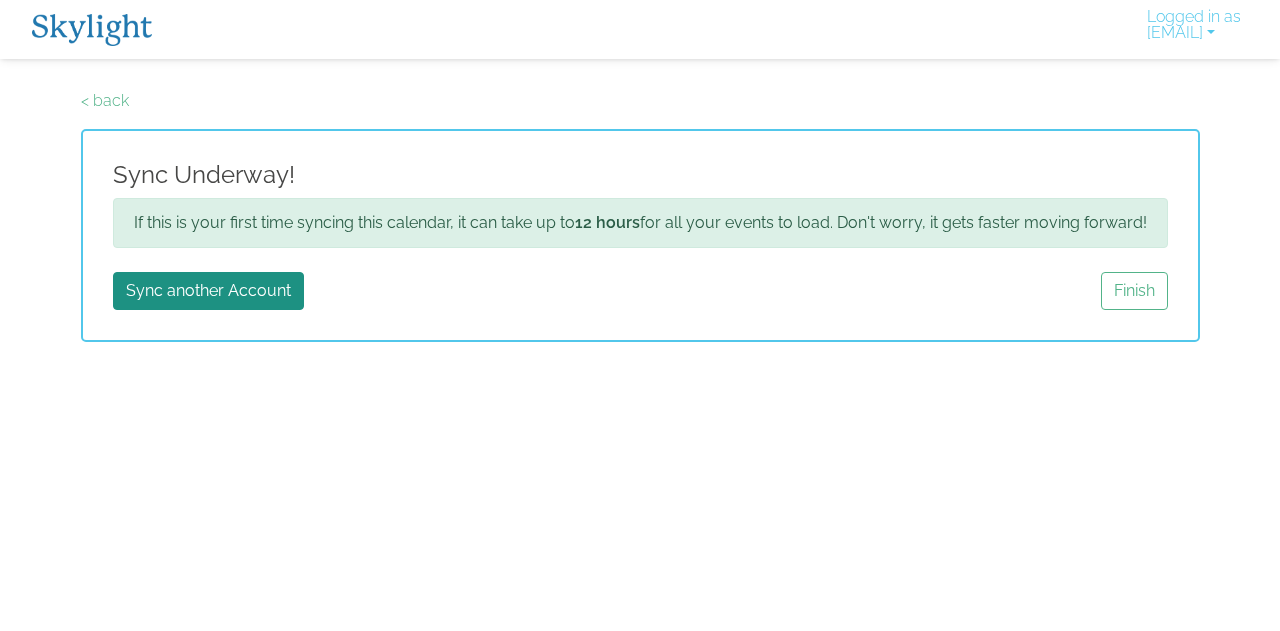 scroll, scrollTop: 0, scrollLeft: 0, axis: both 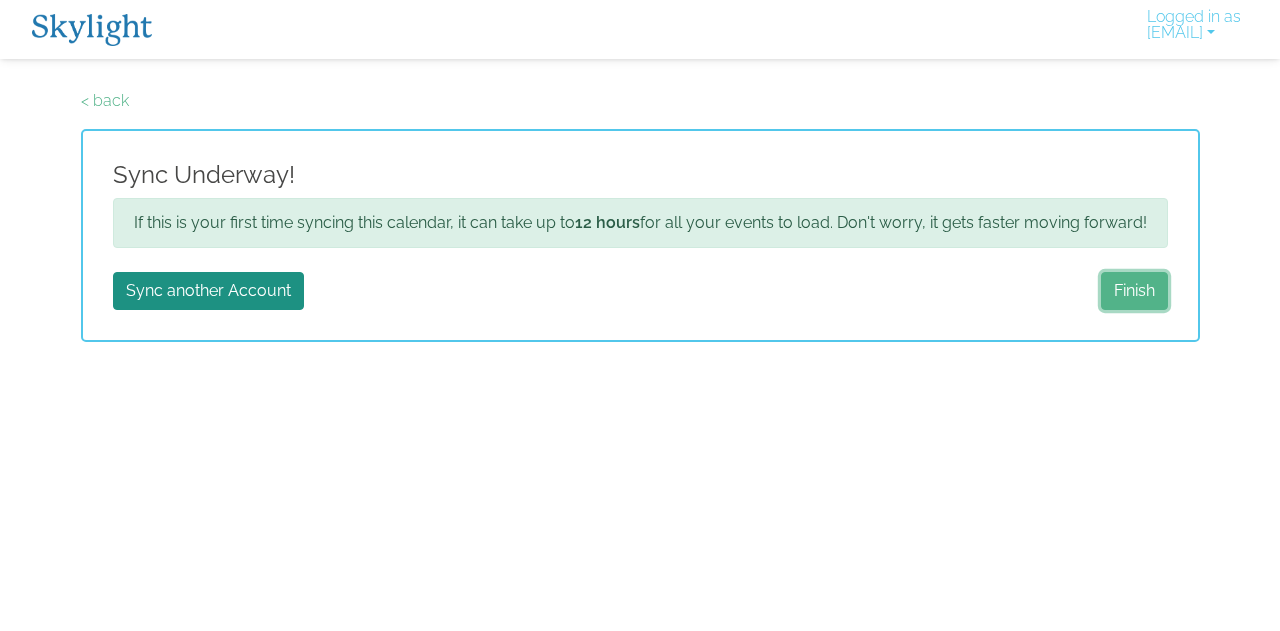 click on "Finish" at bounding box center (1134, 291) 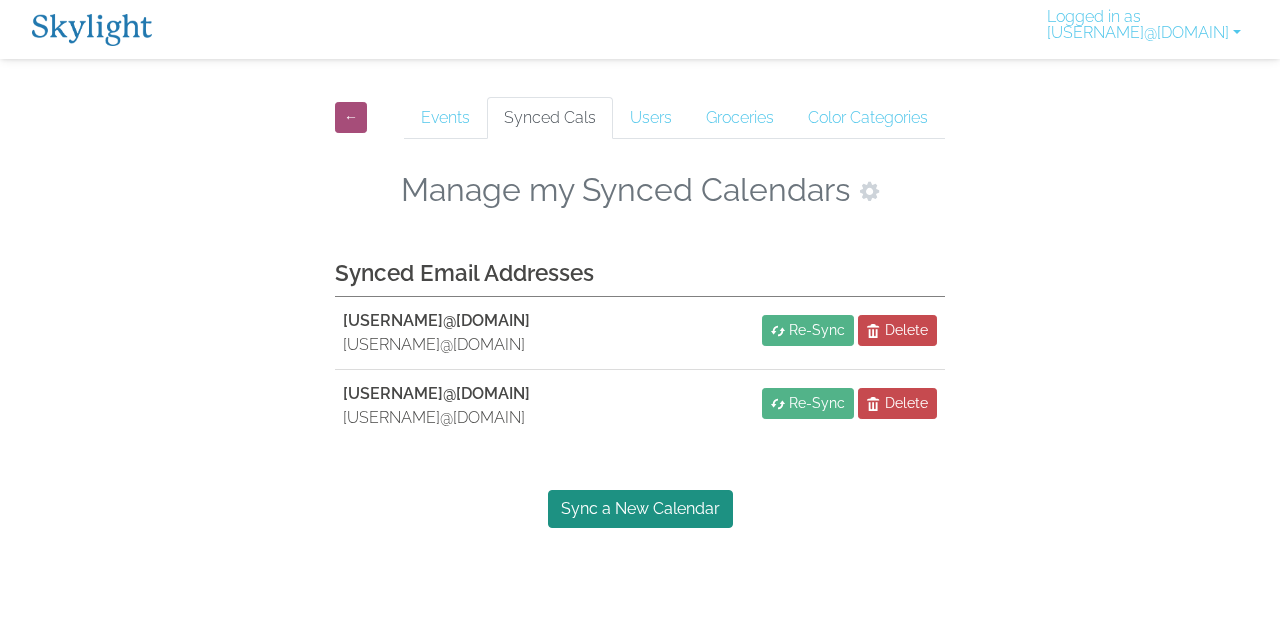 scroll, scrollTop: 0, scrollLeft: 0, axis: both 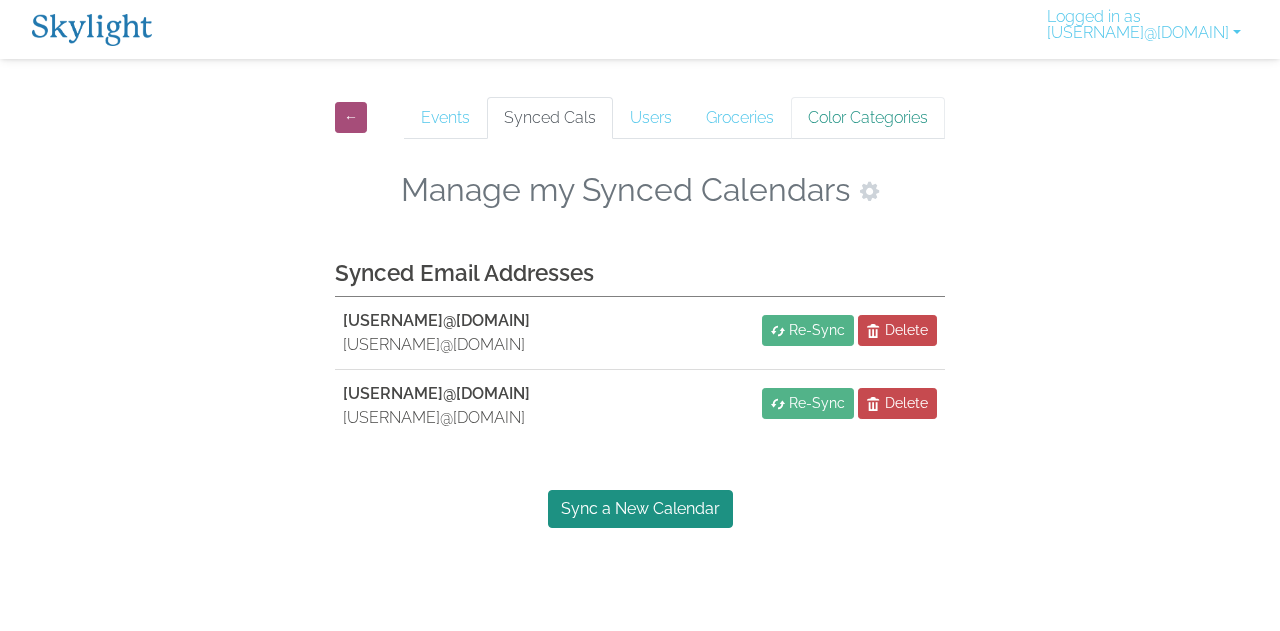 click on "Color Categories" at bounding box center [868, 118] 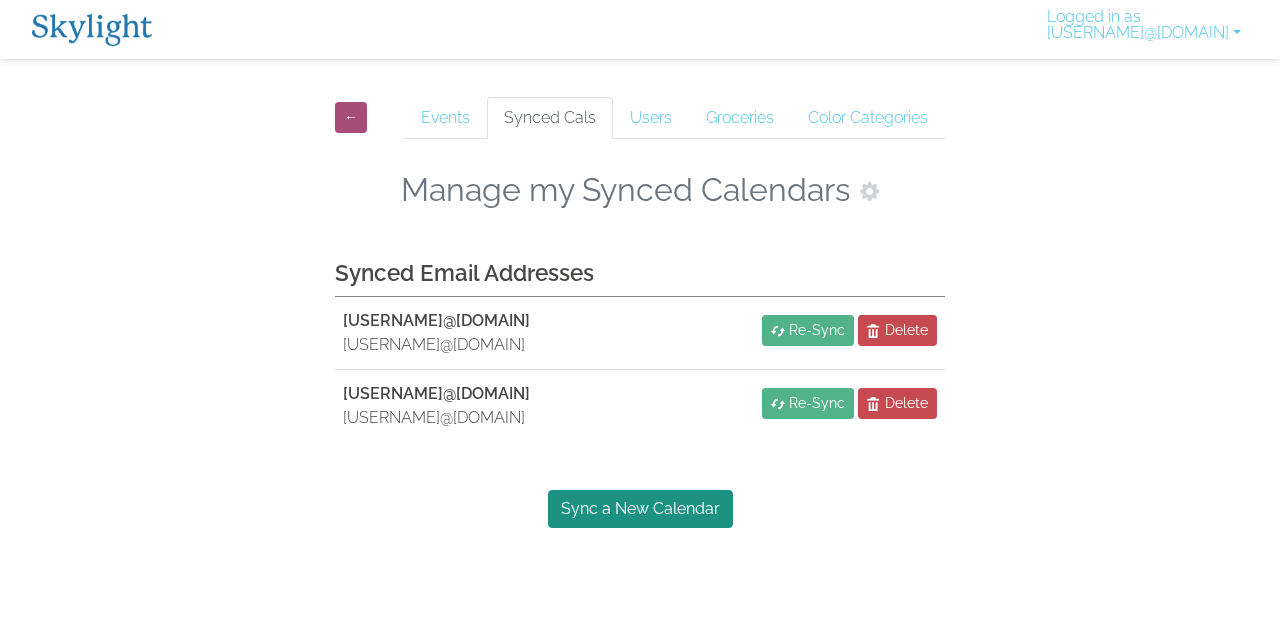 scroll, scrollTop: 0, scrollLeft: 0, axis: both 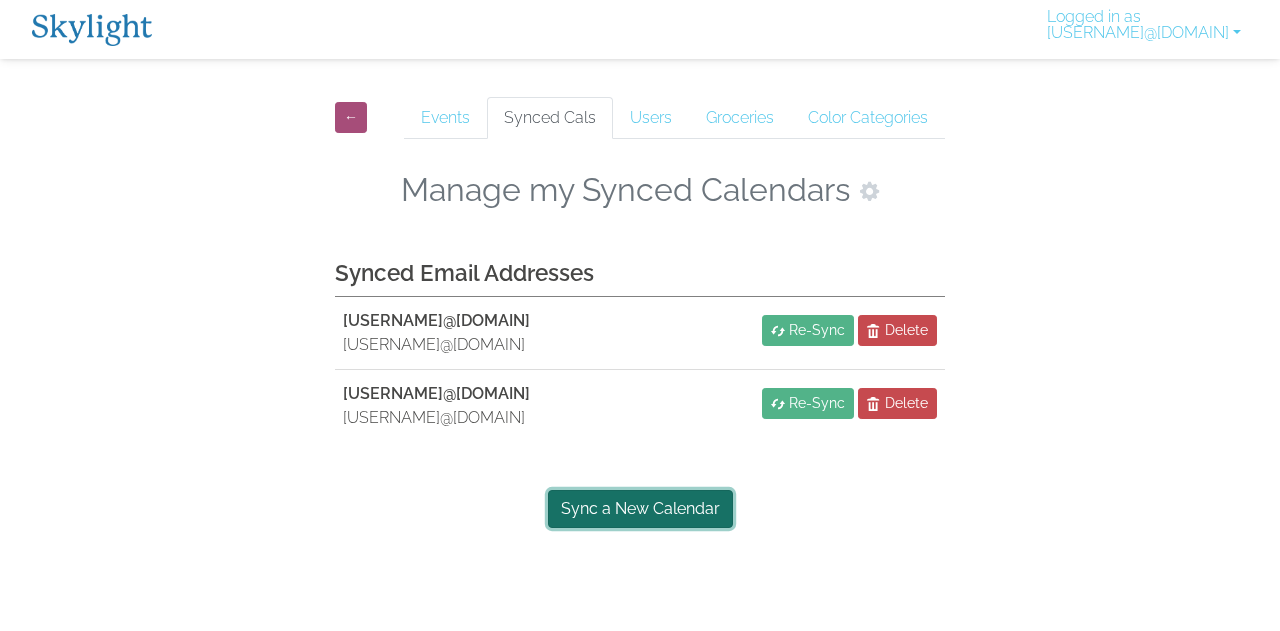 click on "Sync a New Calendar" at bounding box center [640, 509] 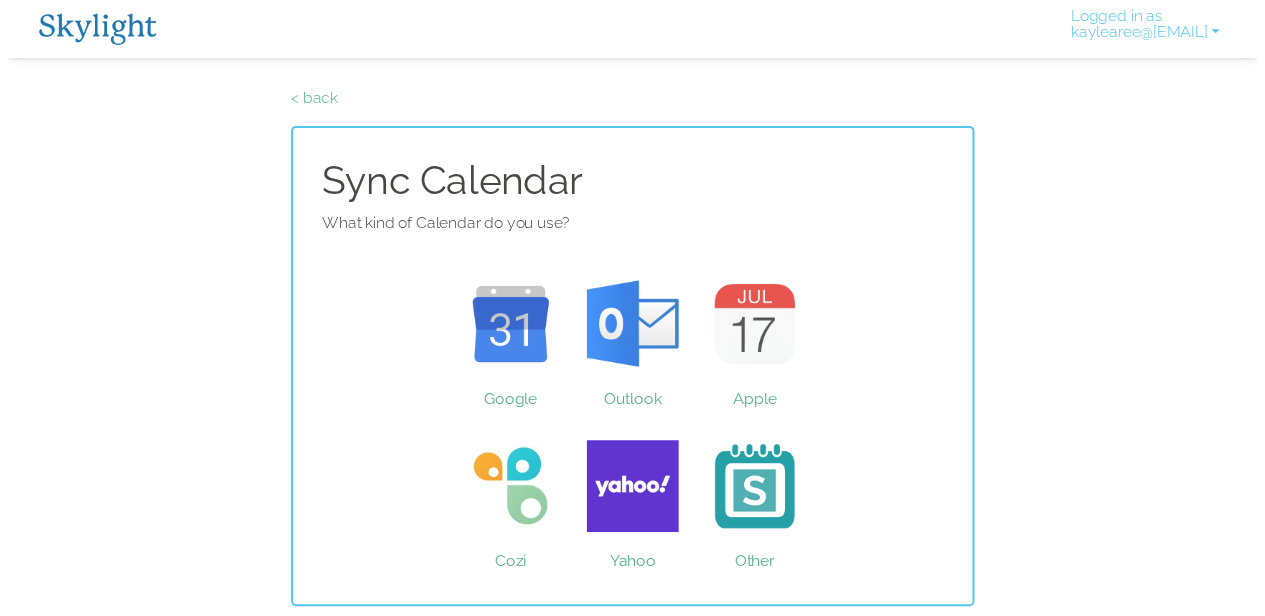 scroll, scrollTop: 0, scrollLeft: 0, axis: both 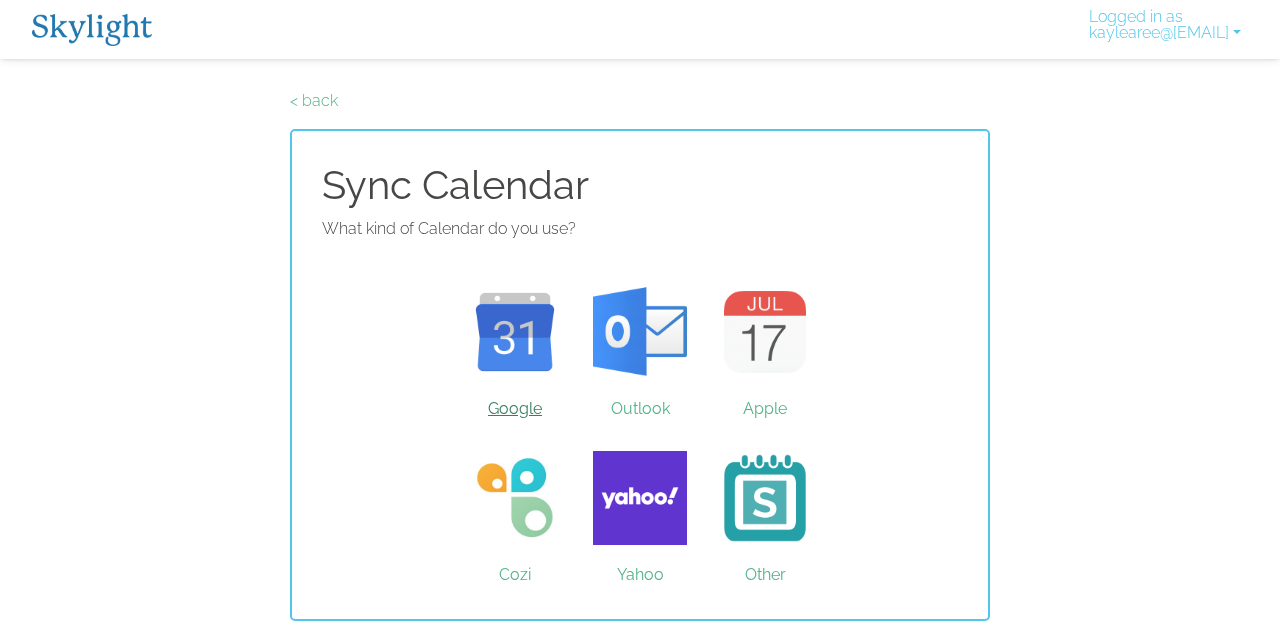 click on "Google" at bounding box center [515, 332] 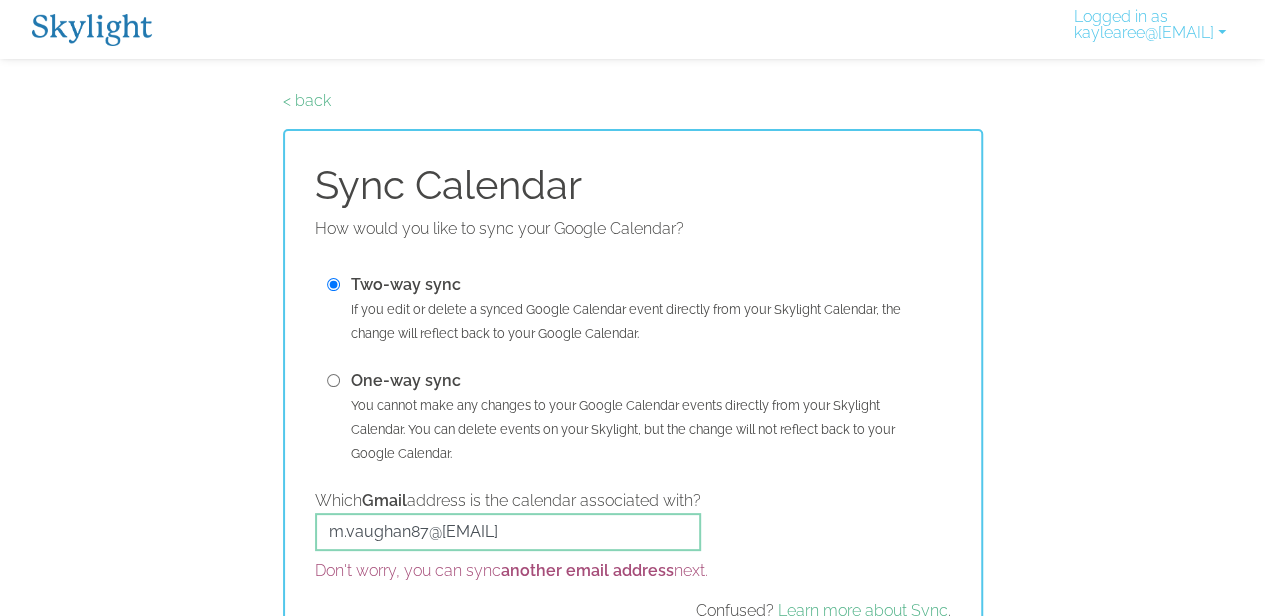 scroll, scrollTop: 103, scrollLeft: 0, axis: vertical 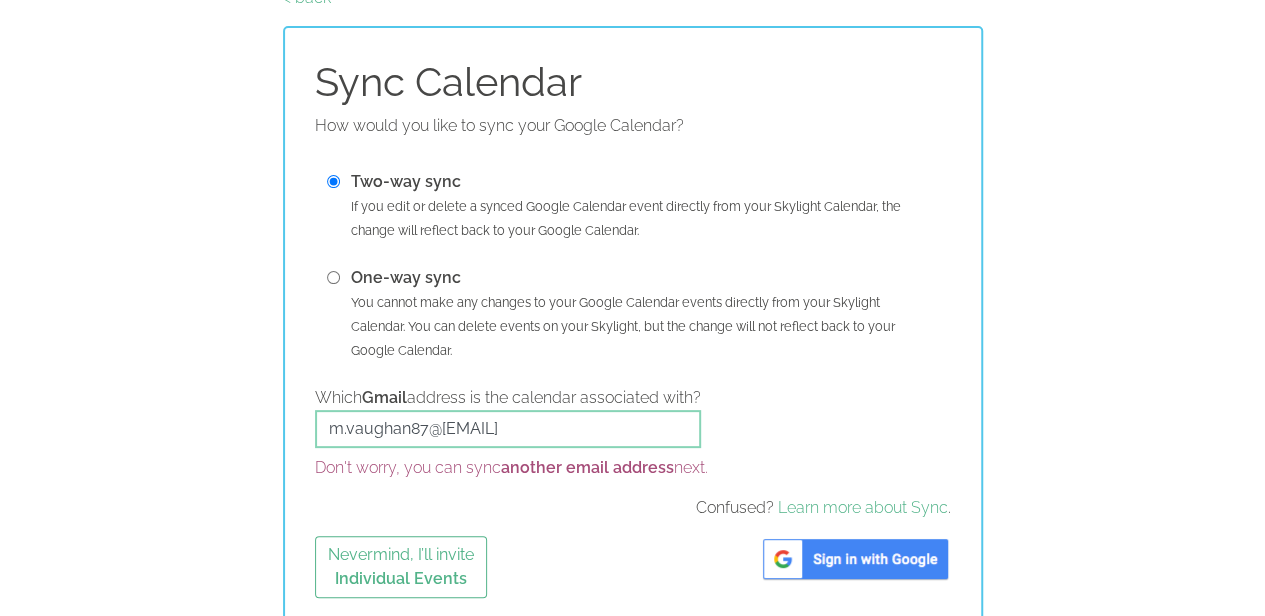 click at bounding box center (333, 277) 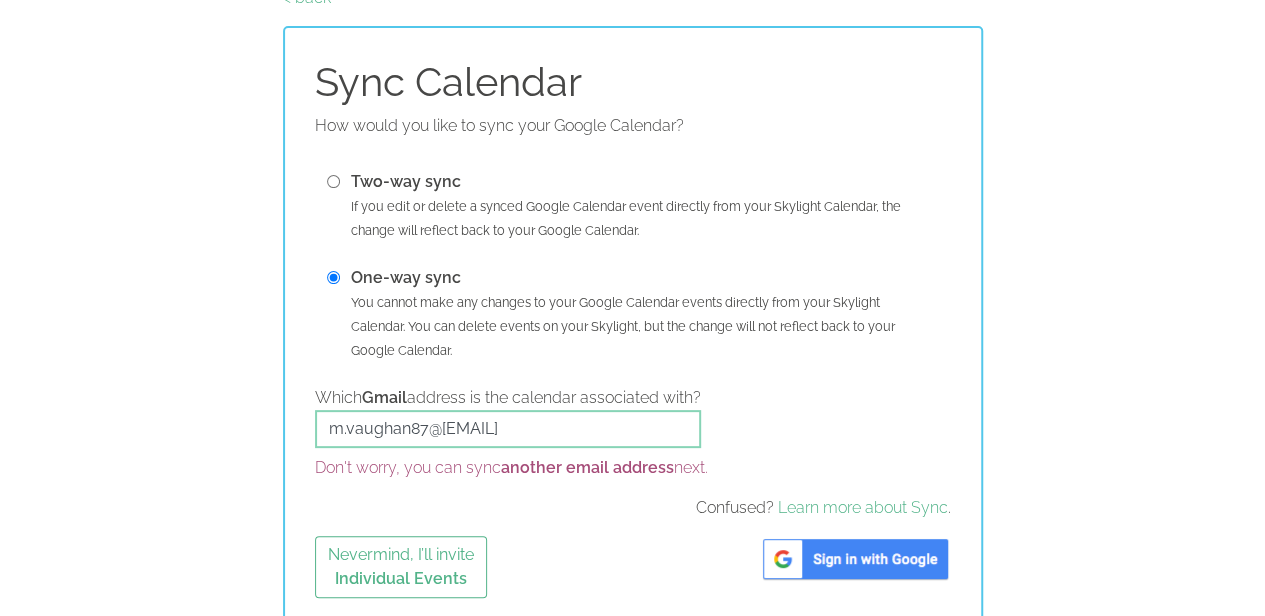 click at bounding box center (855, 559) 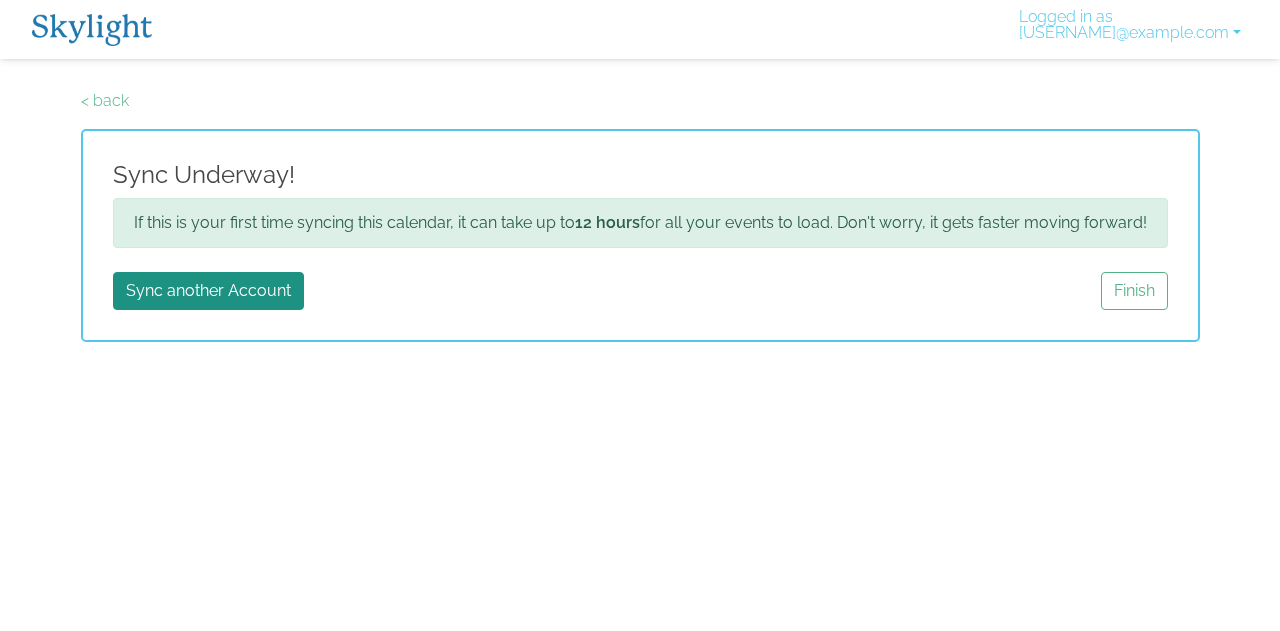 scroll, scrollTop: 0, scrollLeft: 0, axis: both 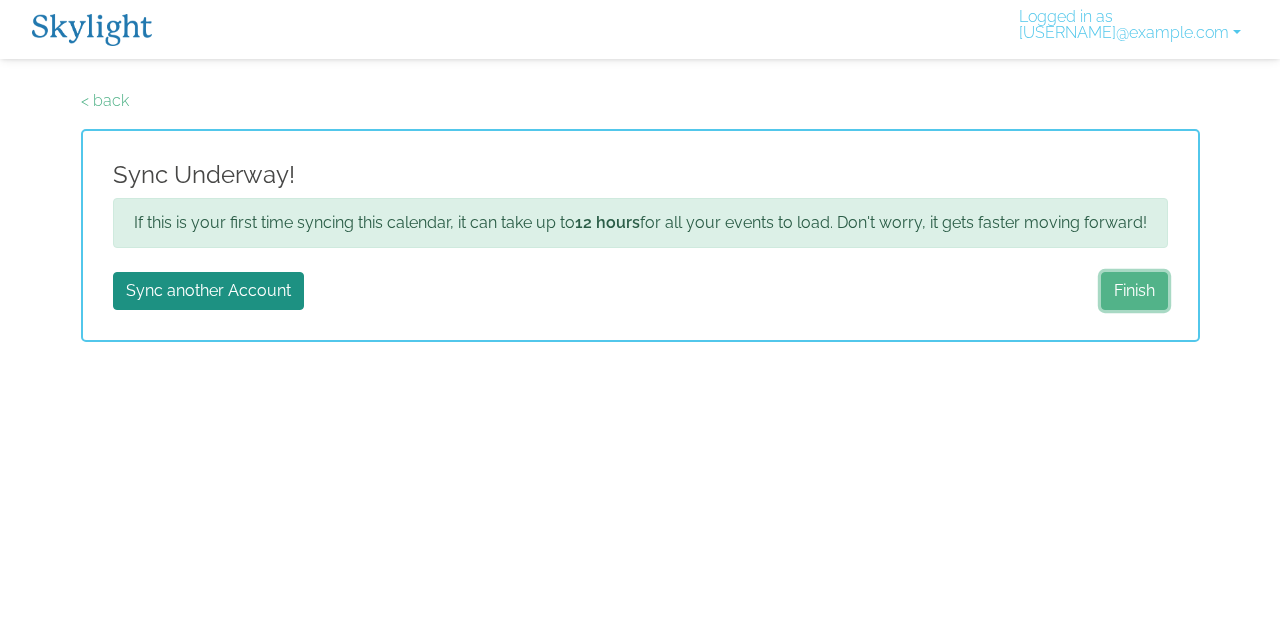 click on "Finish" at bounding box center [1134, 291] 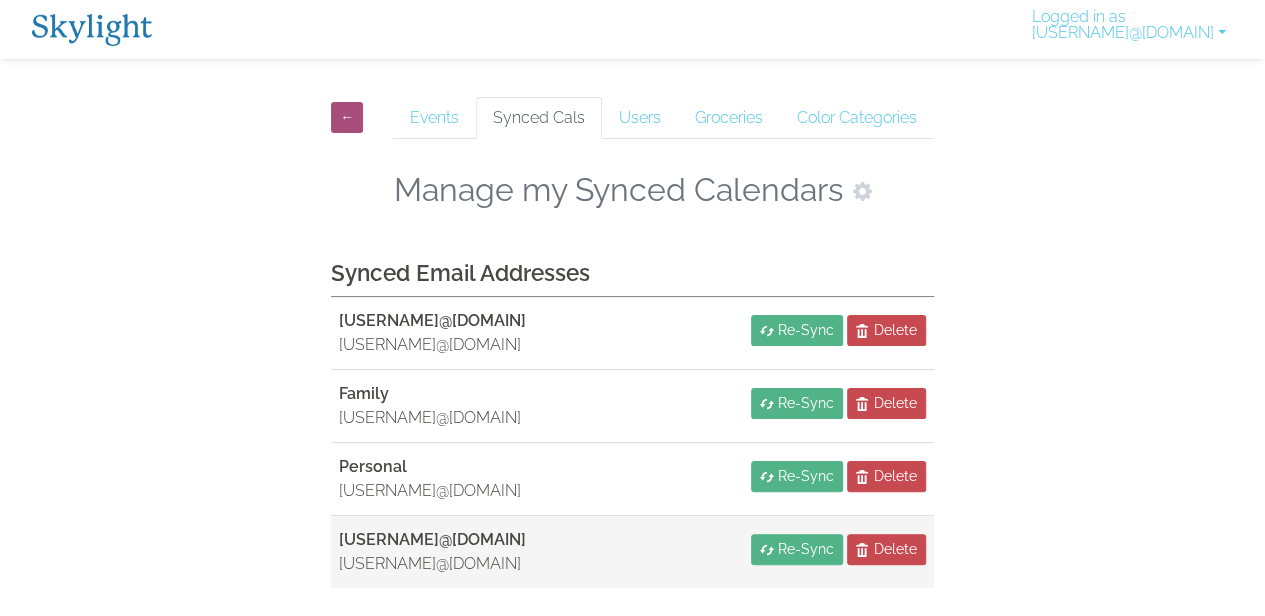 scroll, scrollTop: 54, scrollLeft: 0, axis: vertical 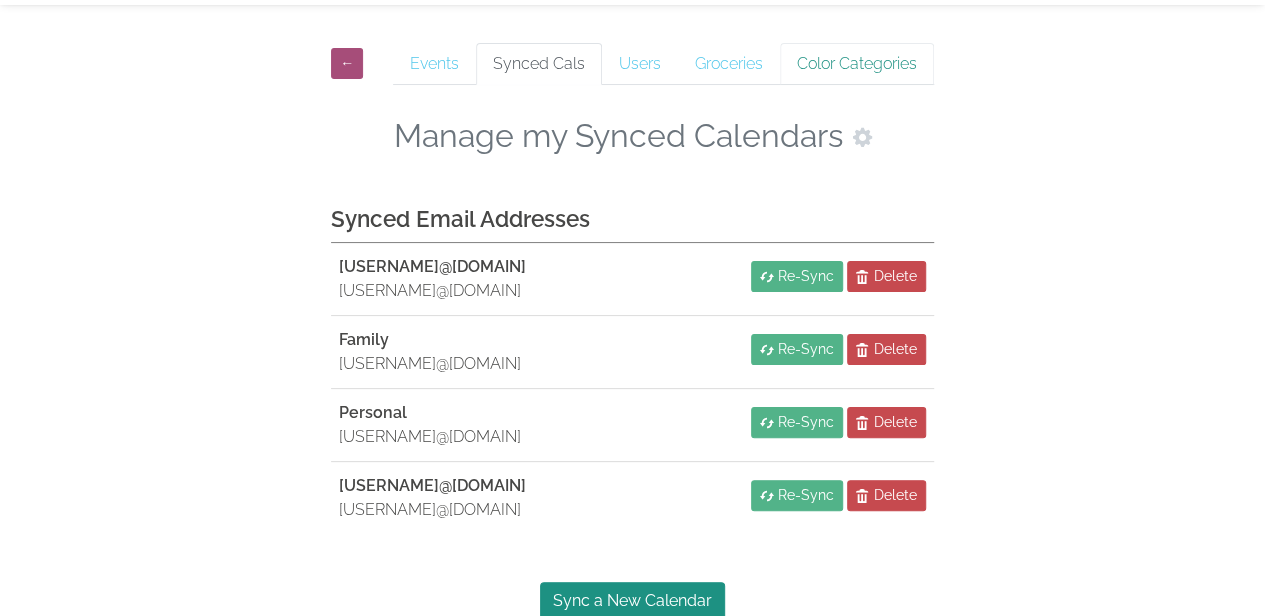 click on "Color Categories" at bounding box center [857, 64] 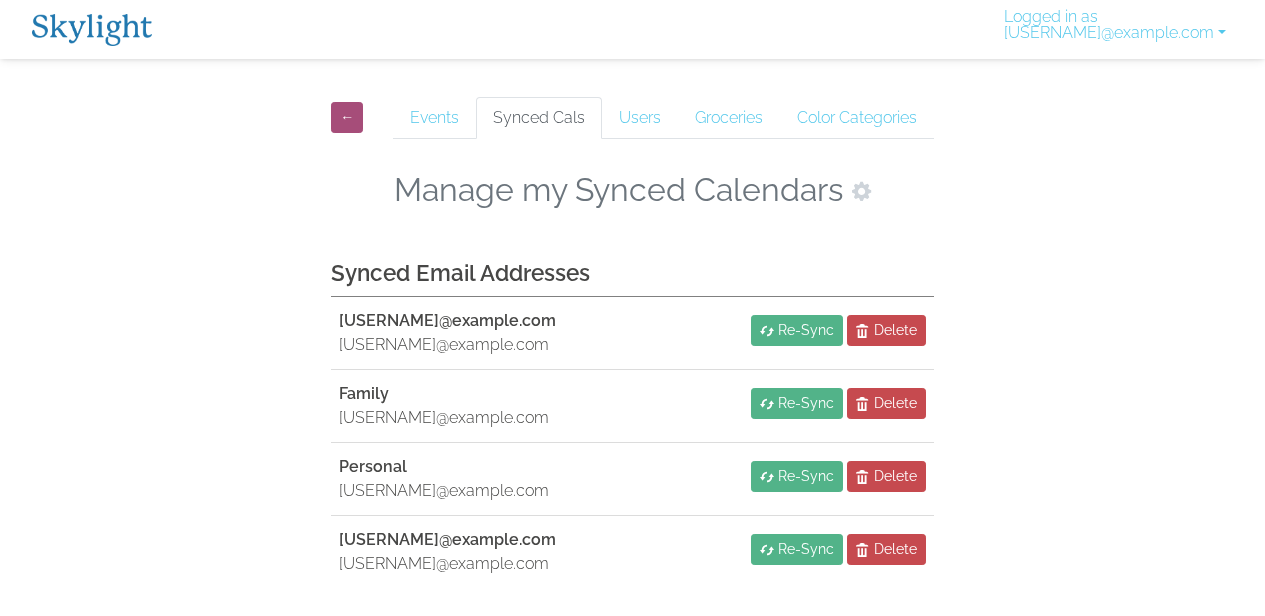scroll, scrollTop: 0, scrollLeft: 0, axis: both 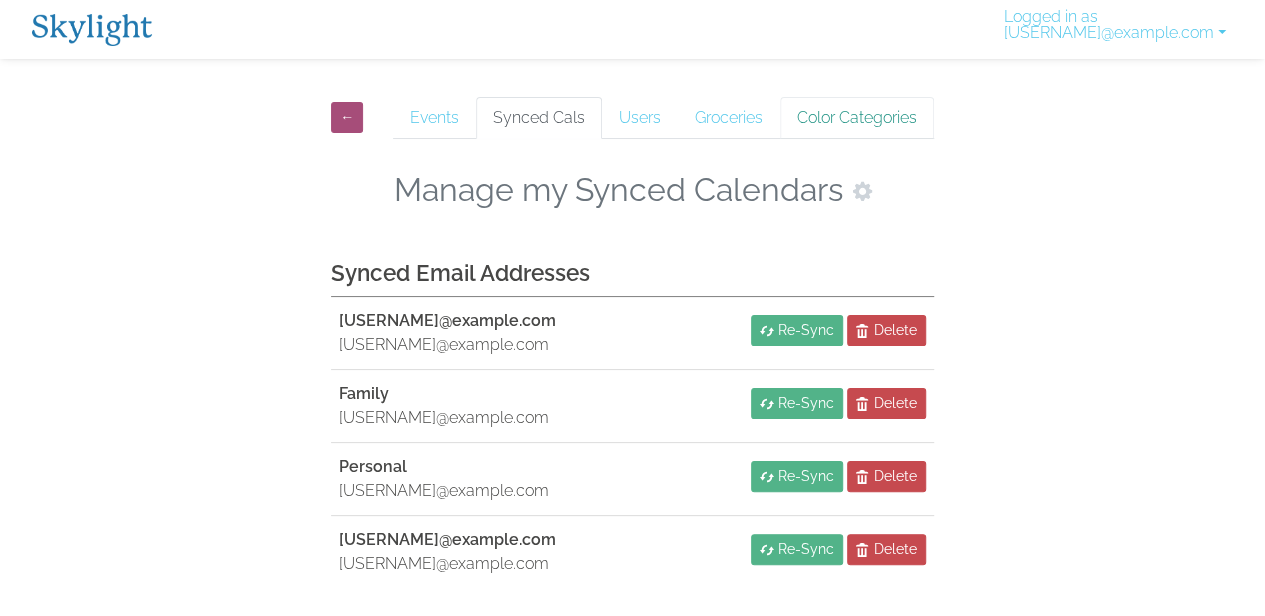click on "Color Categories" at bounding box center [857, 118] 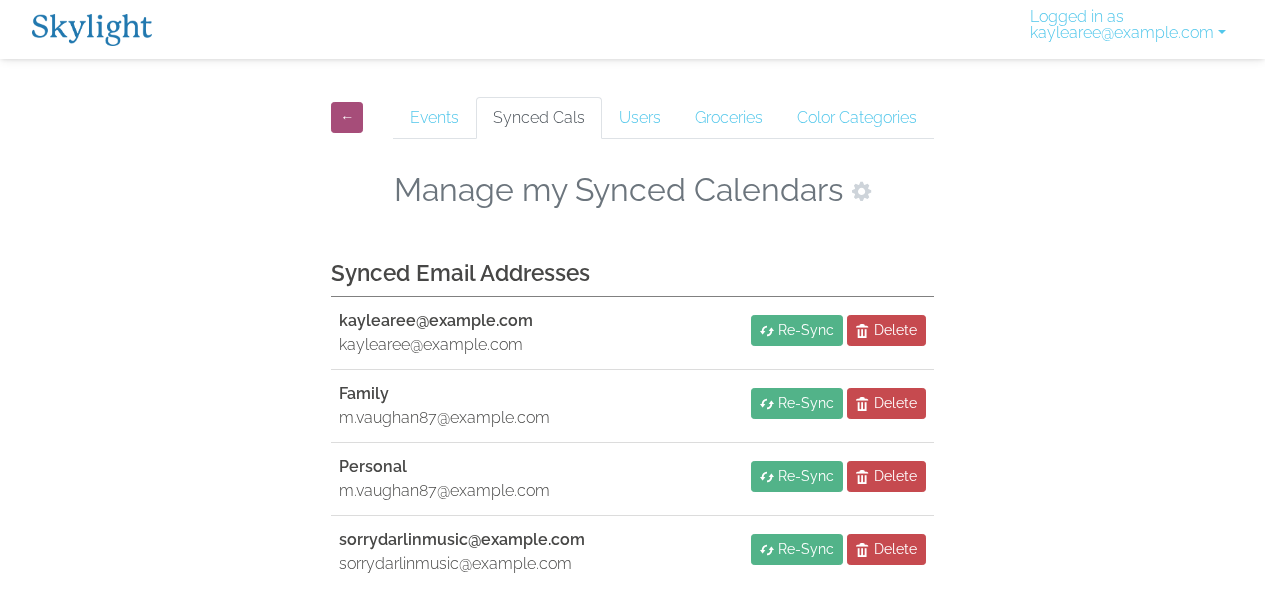 scroll, scrollTop: 0, scrollLeft: 0, axis: both 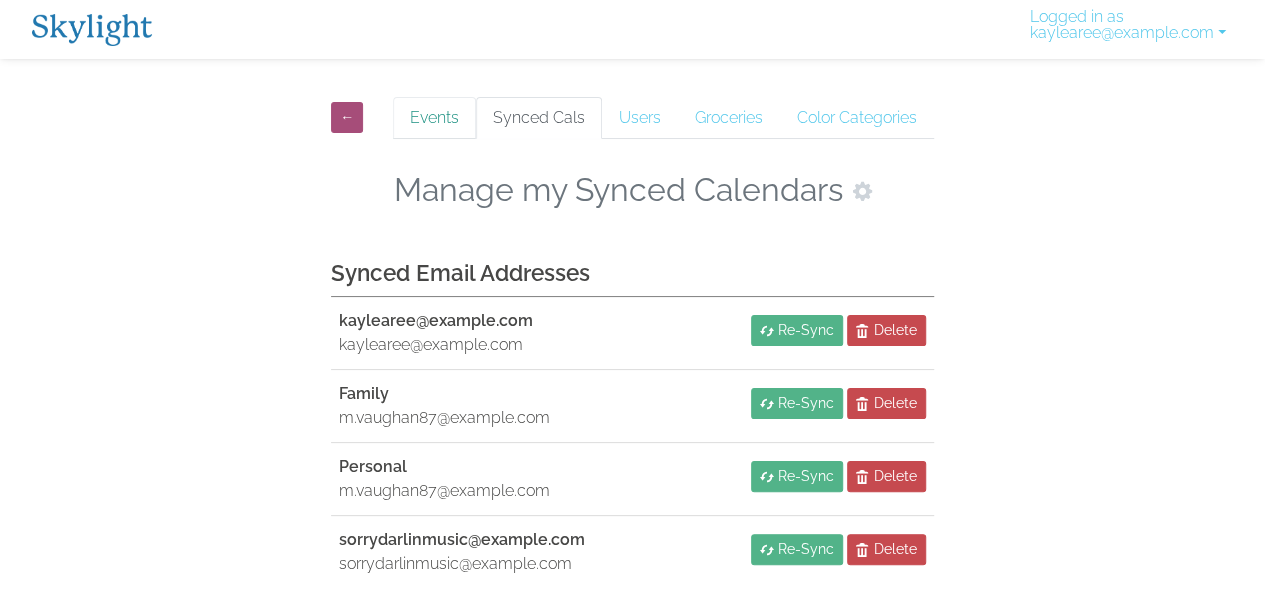 click on "Events" at bounding box center (434, 118) 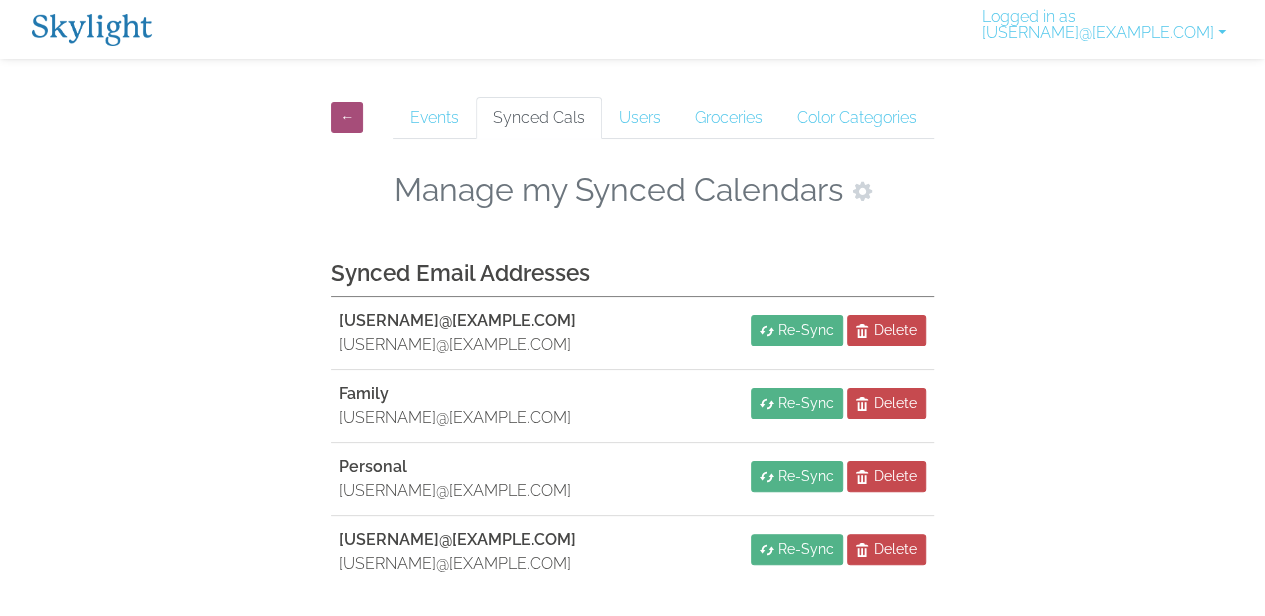 scroll, scrollTop: 54, scrollLeft: 0, axis: vertical 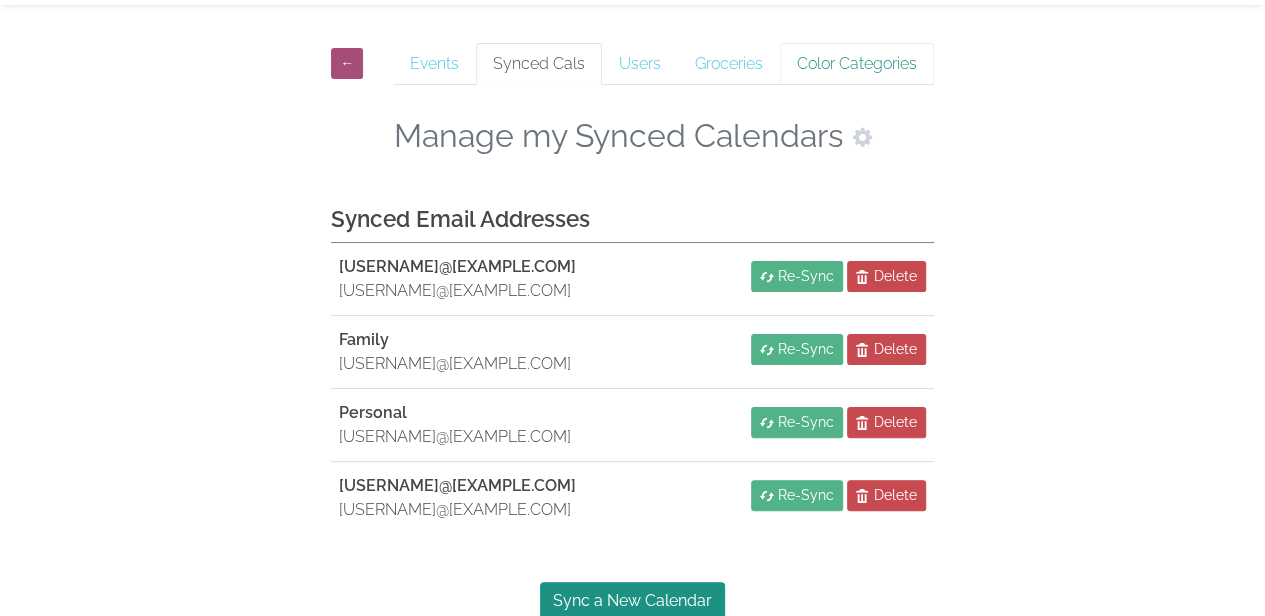 click on "Color Categories" at bounding box center [857, 64] 